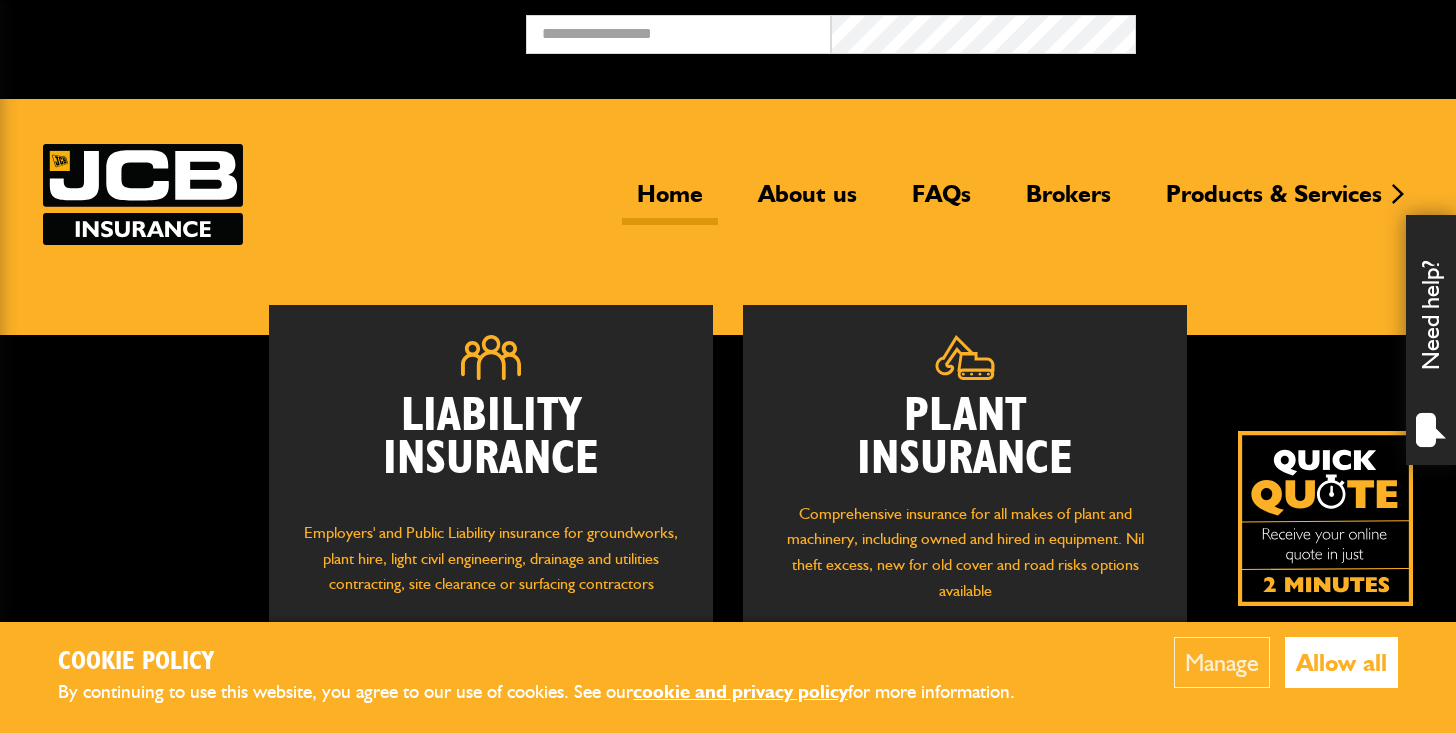 scroll, scrollTop: 0, scrollLeft: 0, axis: both 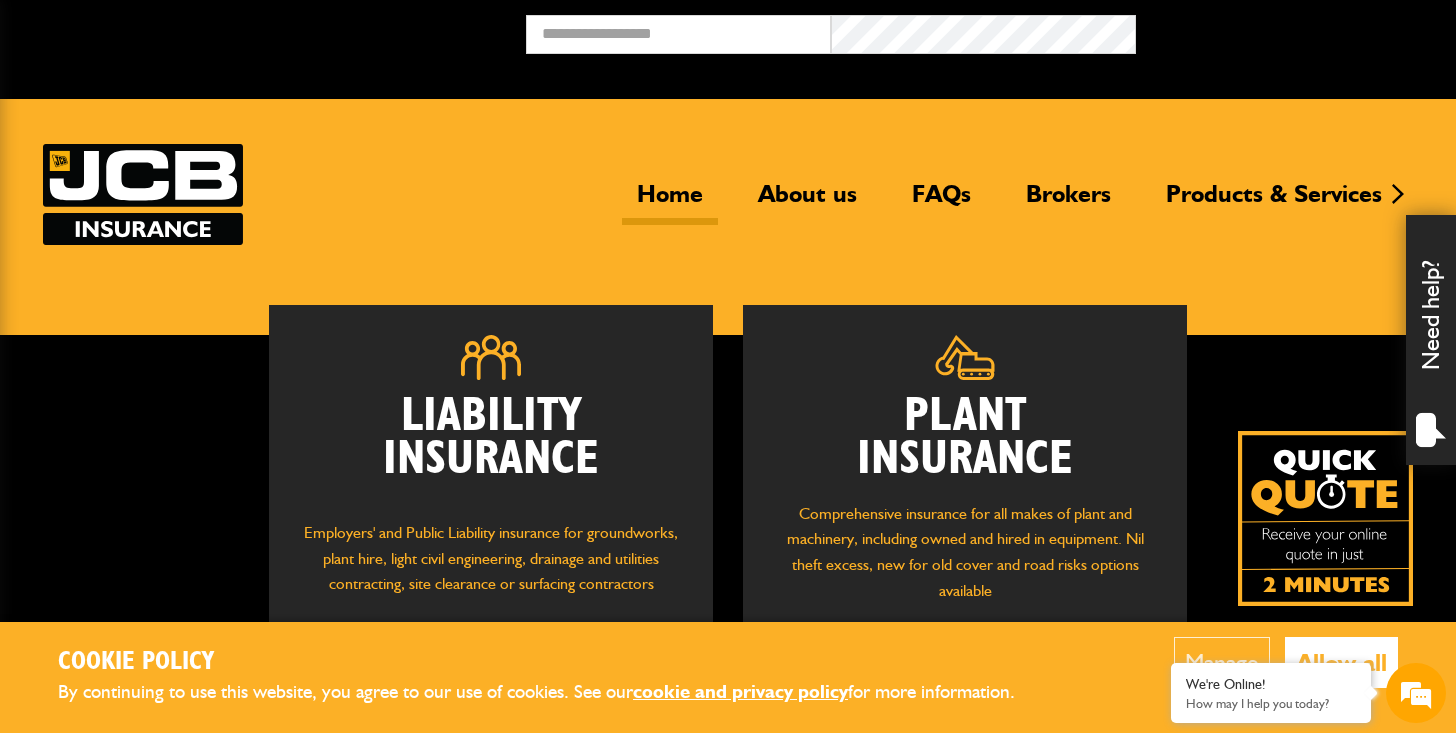 click on "Plant Insurance" at bounding box center (965, 438) 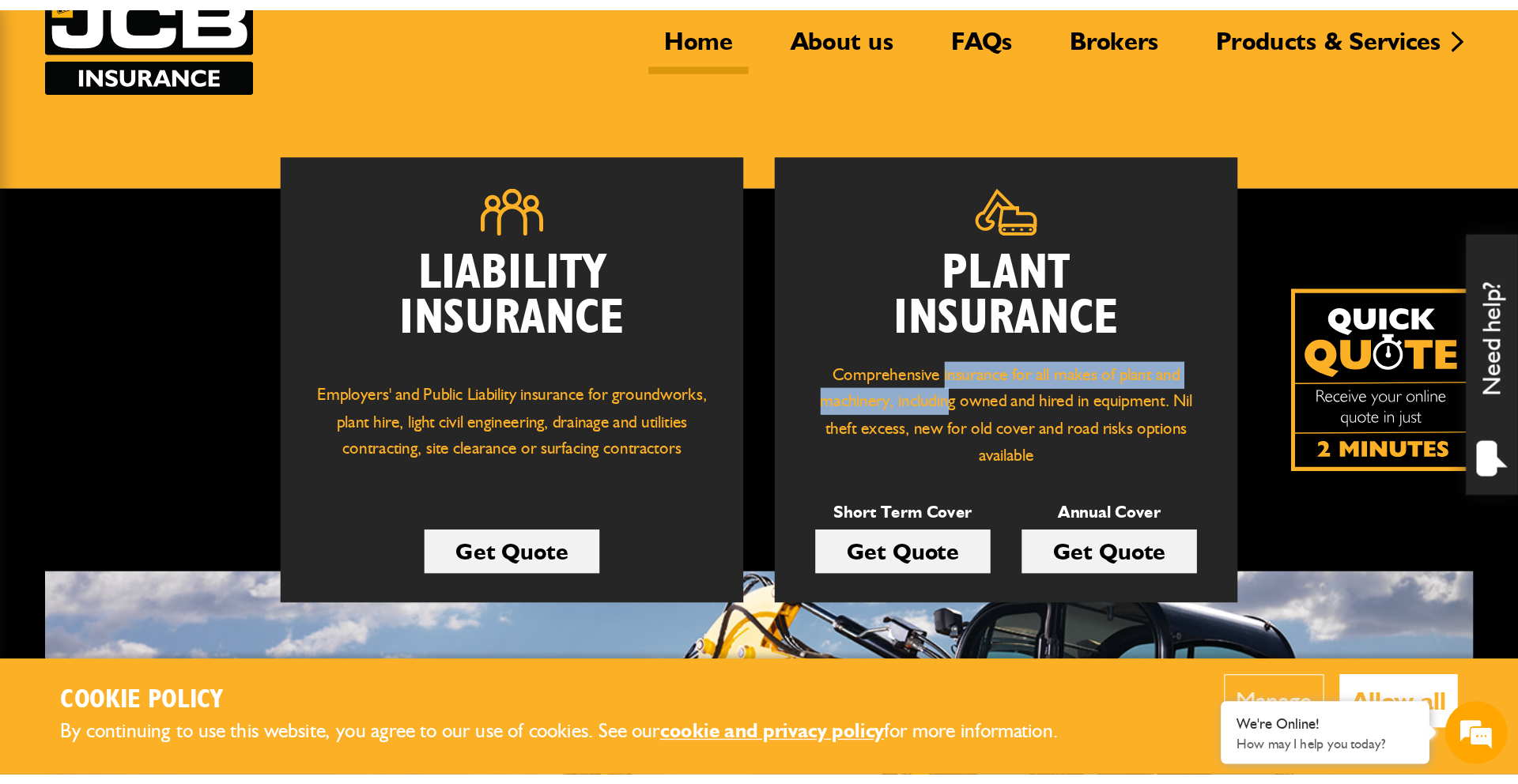 scroll, scrollTop: 130, scrollLeft: 0, axis: vertical 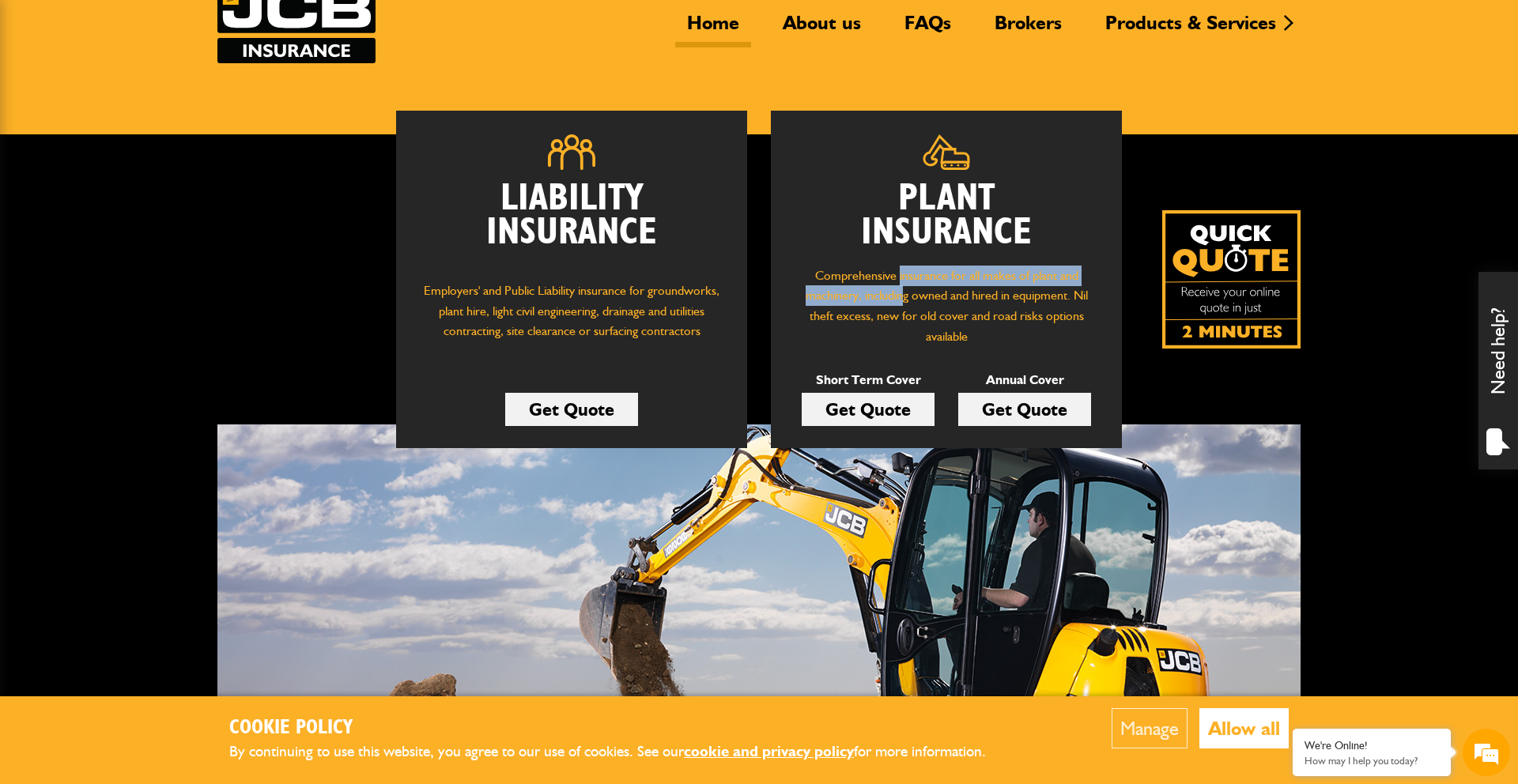 click on "Allow all" at bounding box center [1244, 728] 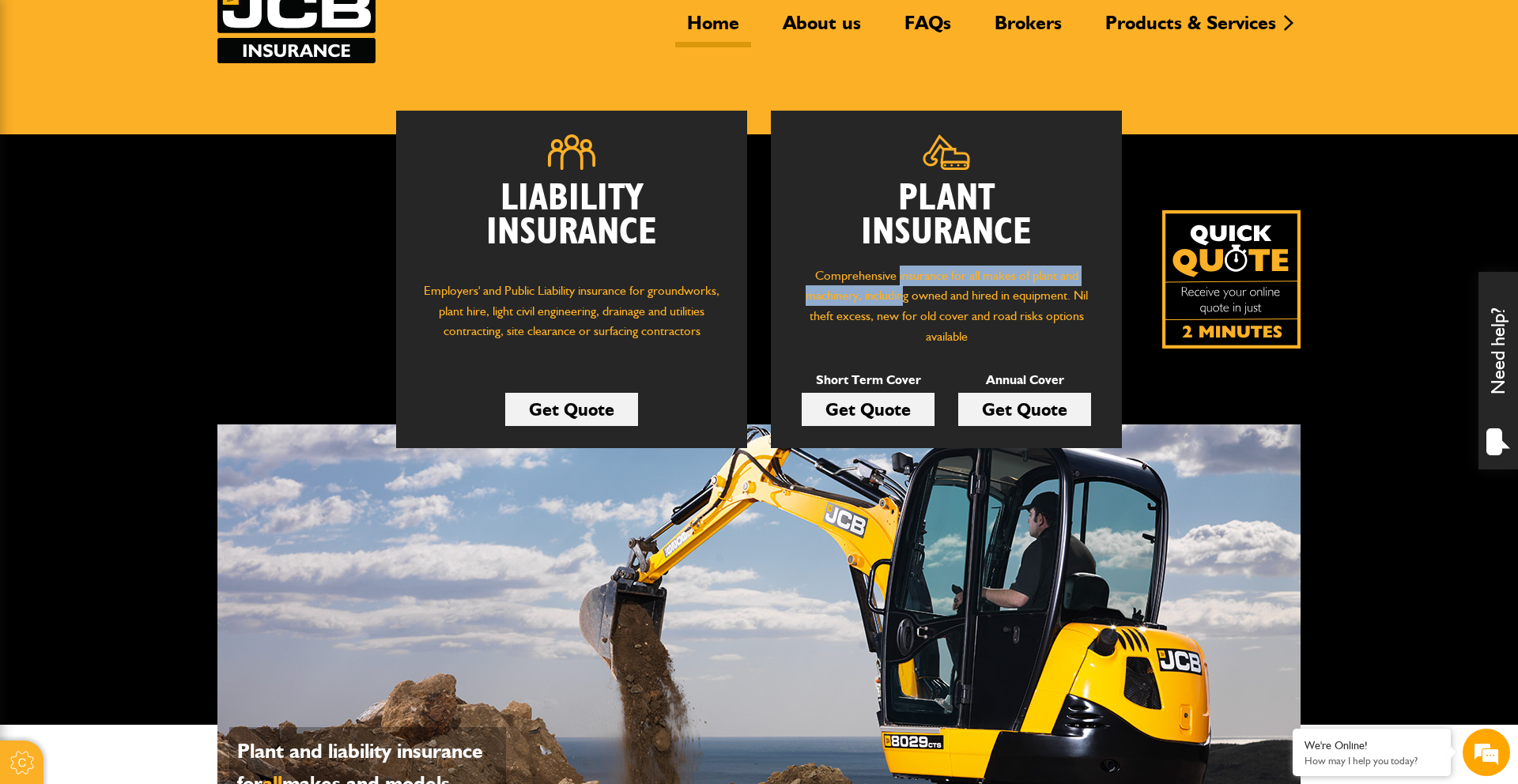 scroll, scrollTop: 0, scrollLeft: 0, axis: both 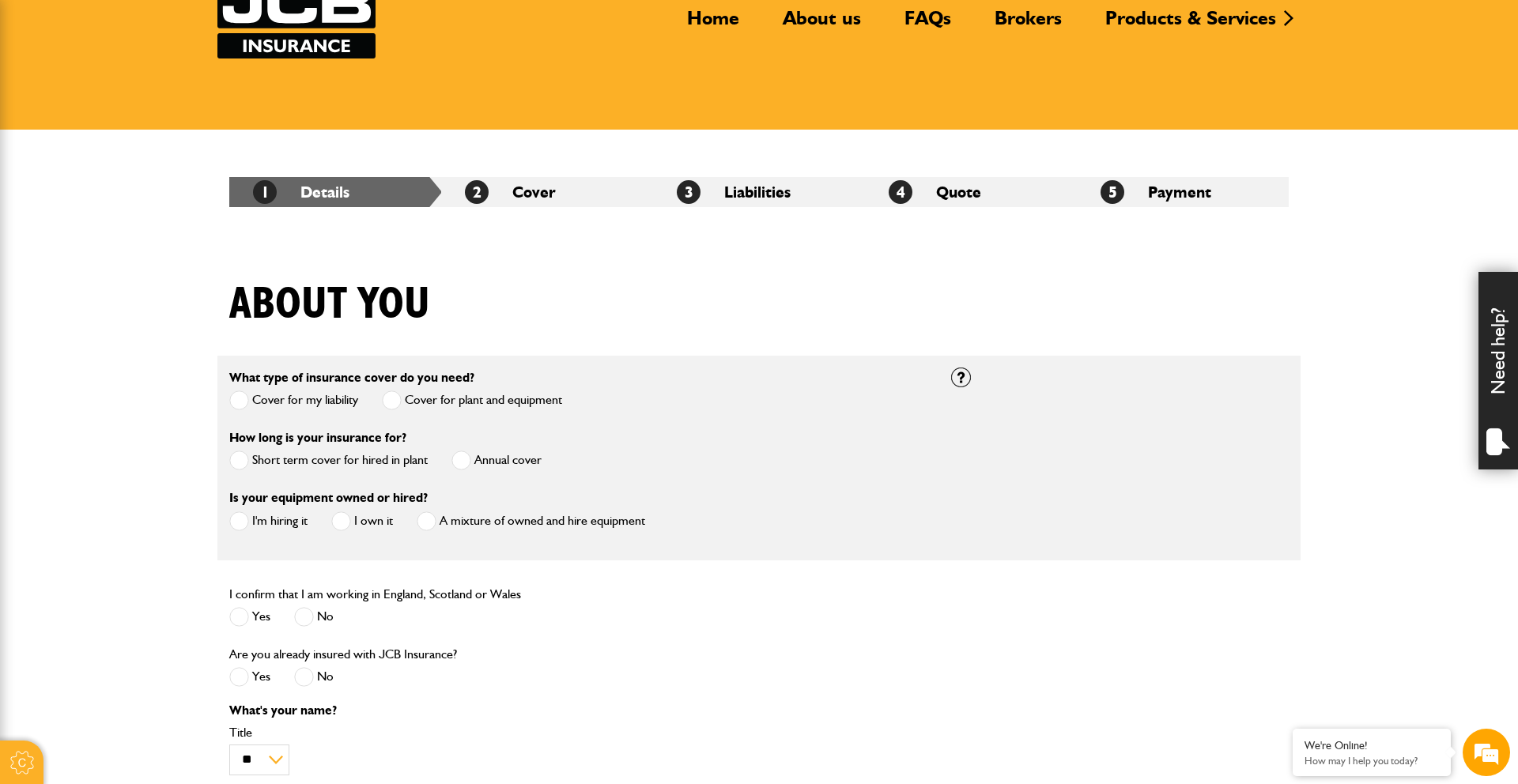 click at bounding box center [239, 400] 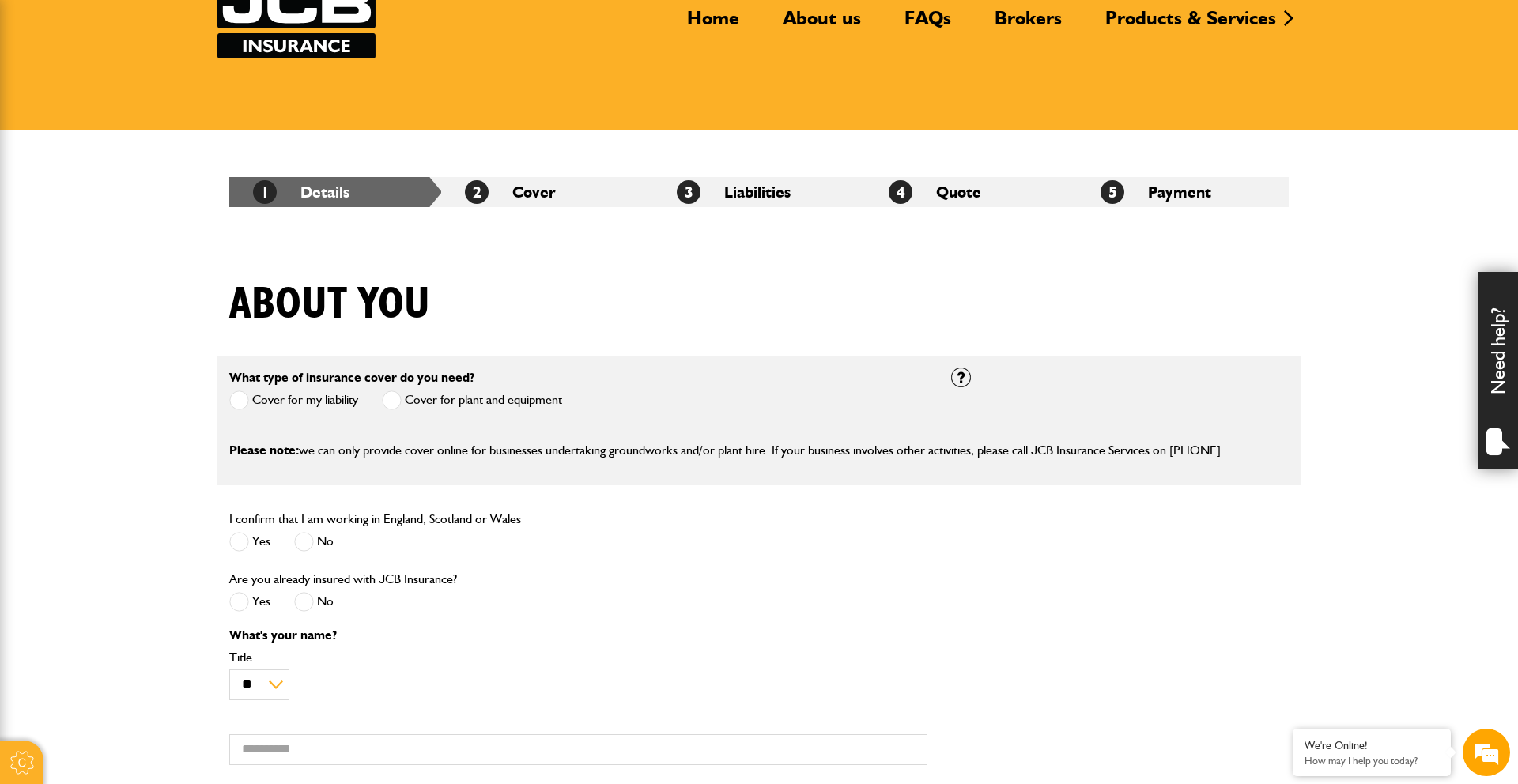 click at bounding box center [391, 400] 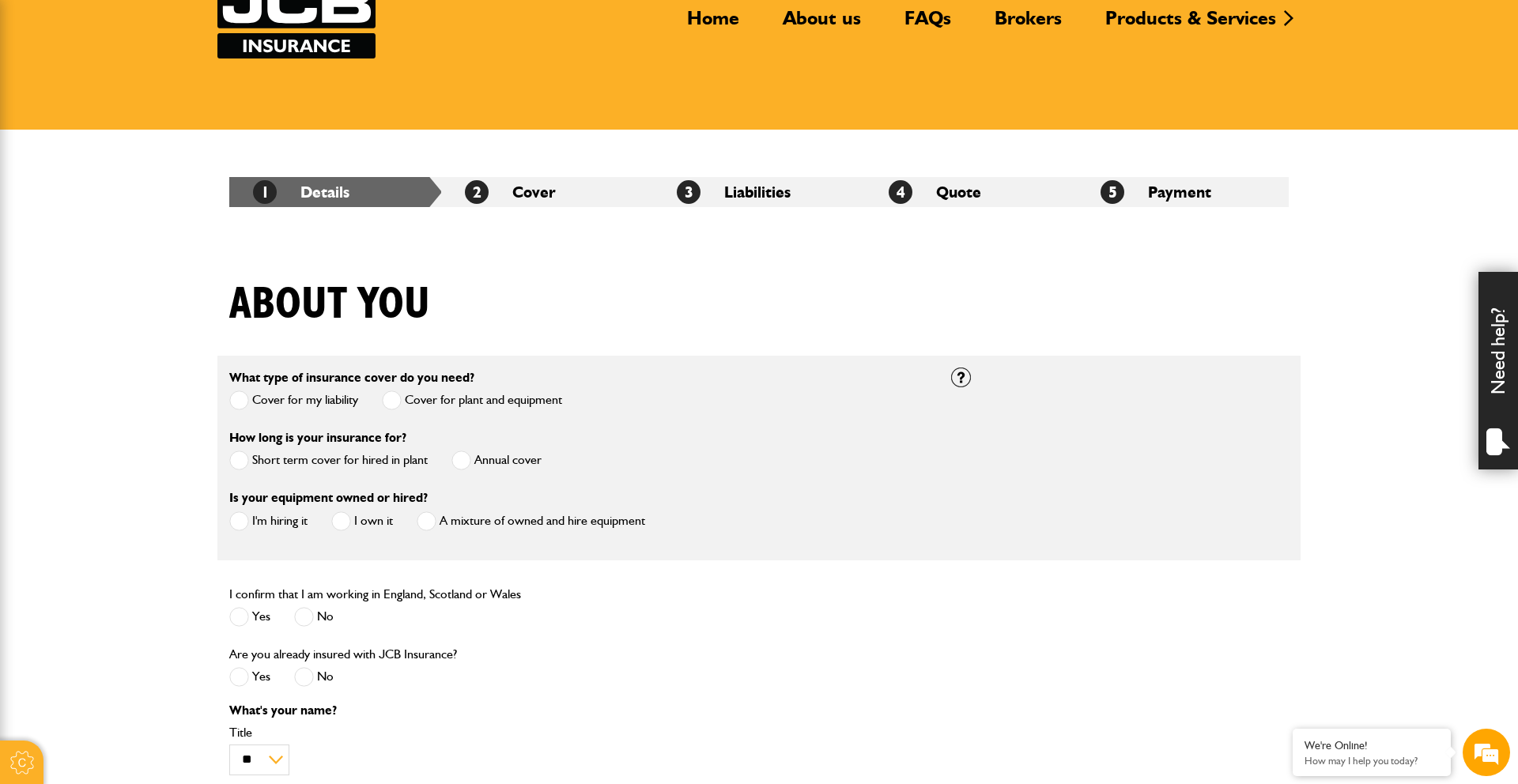 click at bounding box center [239, 460] 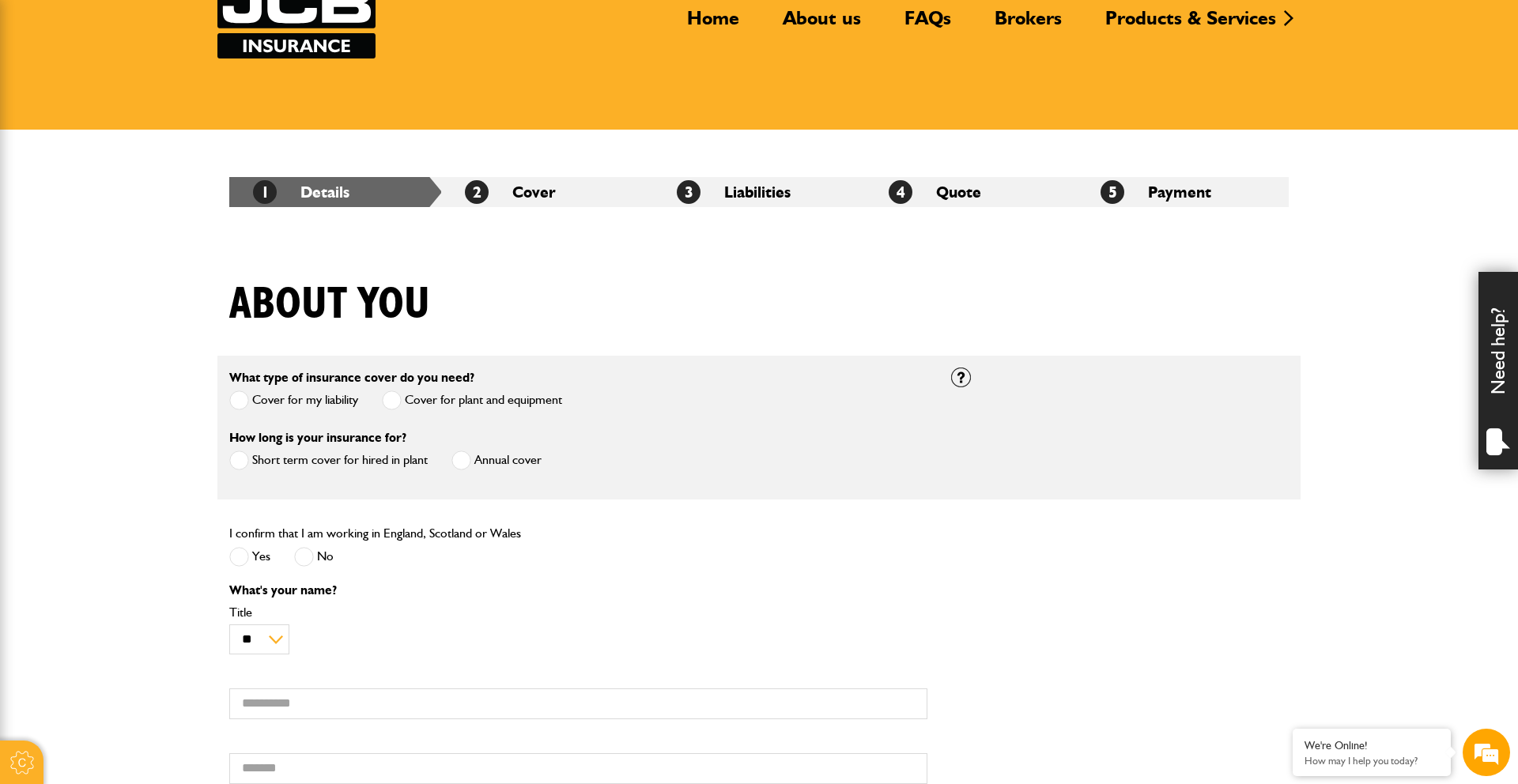 click on "Yes" at bounding box center [250, 556] 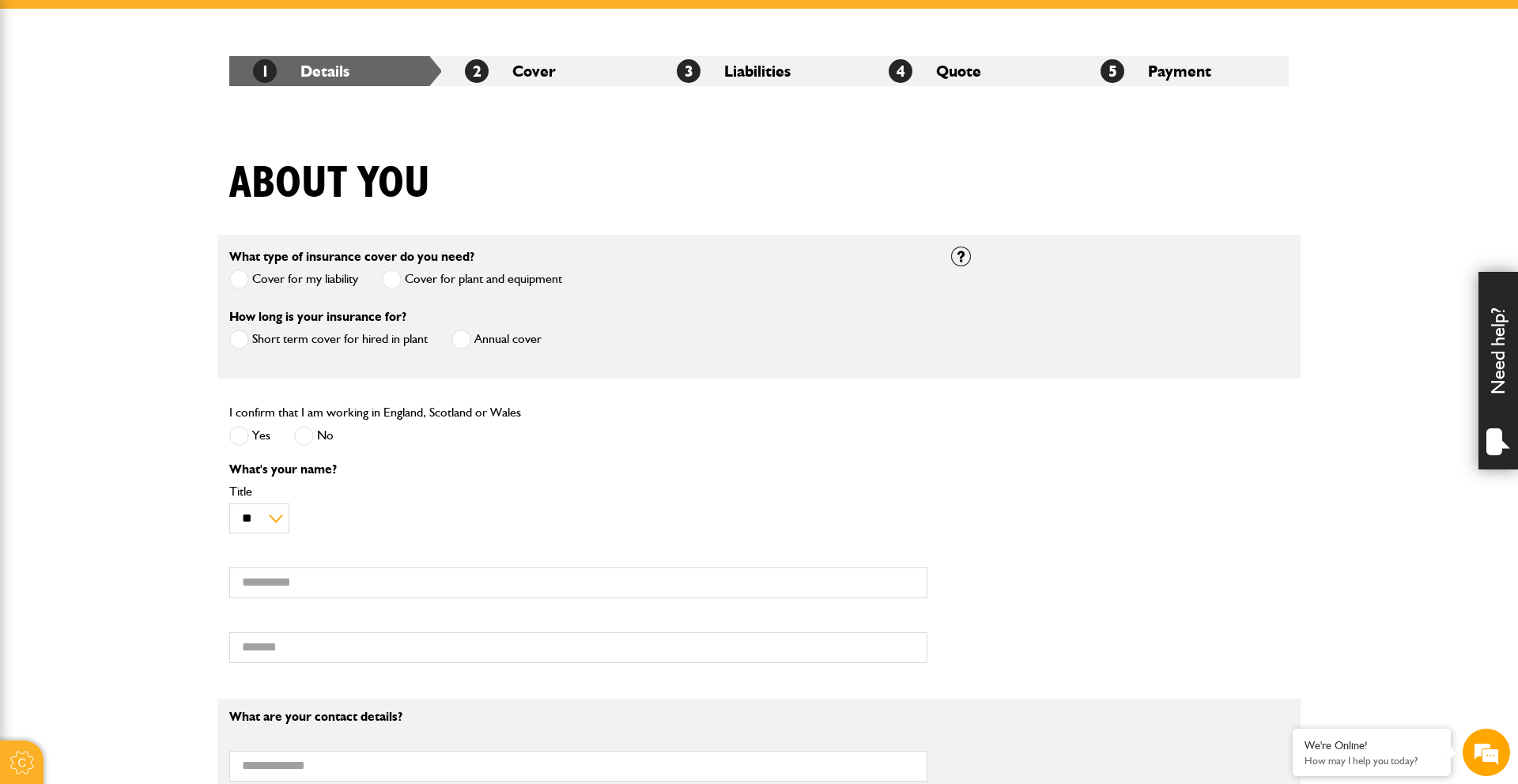 scroll, scrollTop: 259, scrollLeft: 0, axis: vertical 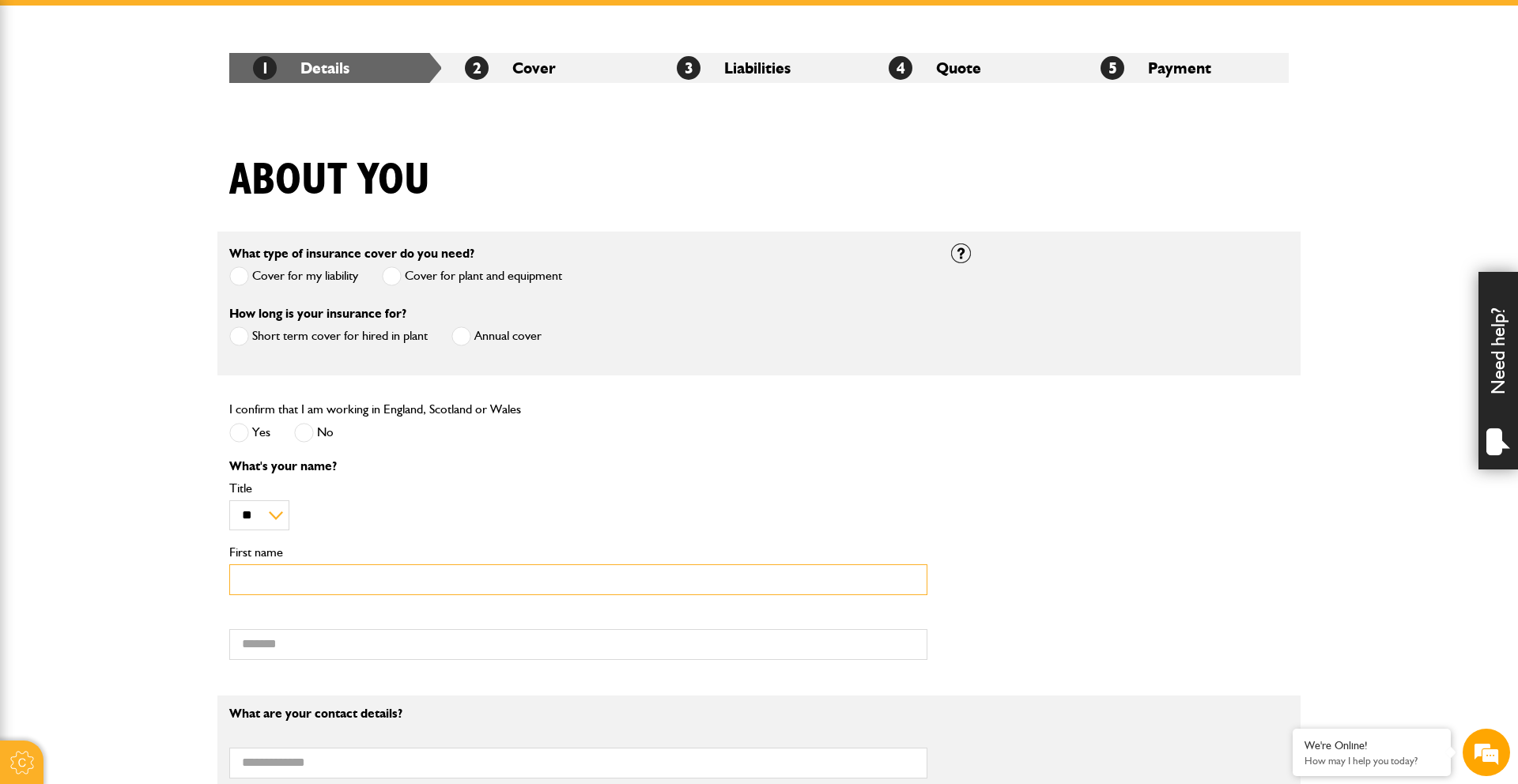 click on "First name" at bounding box center [578, 579] 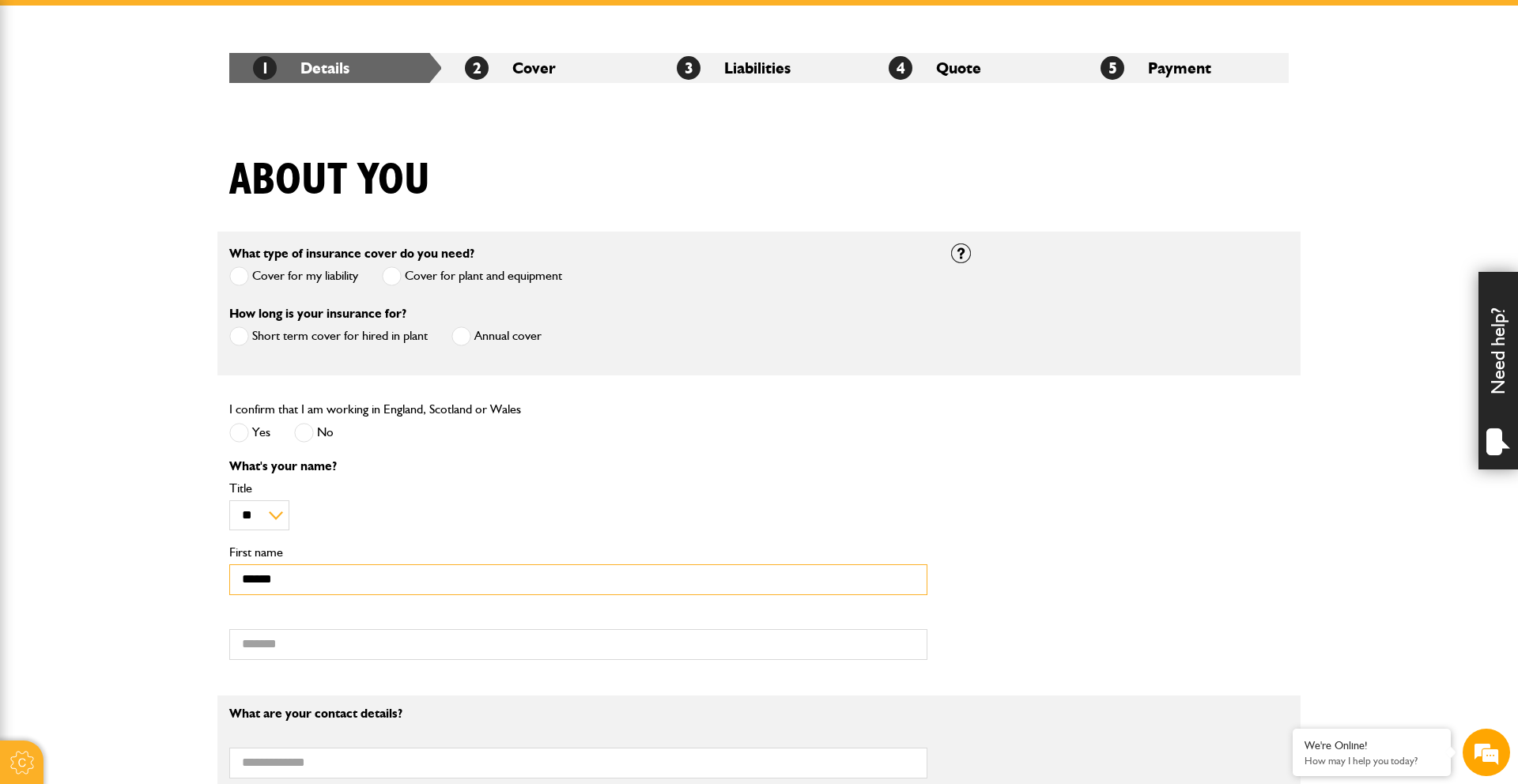type on "*****" 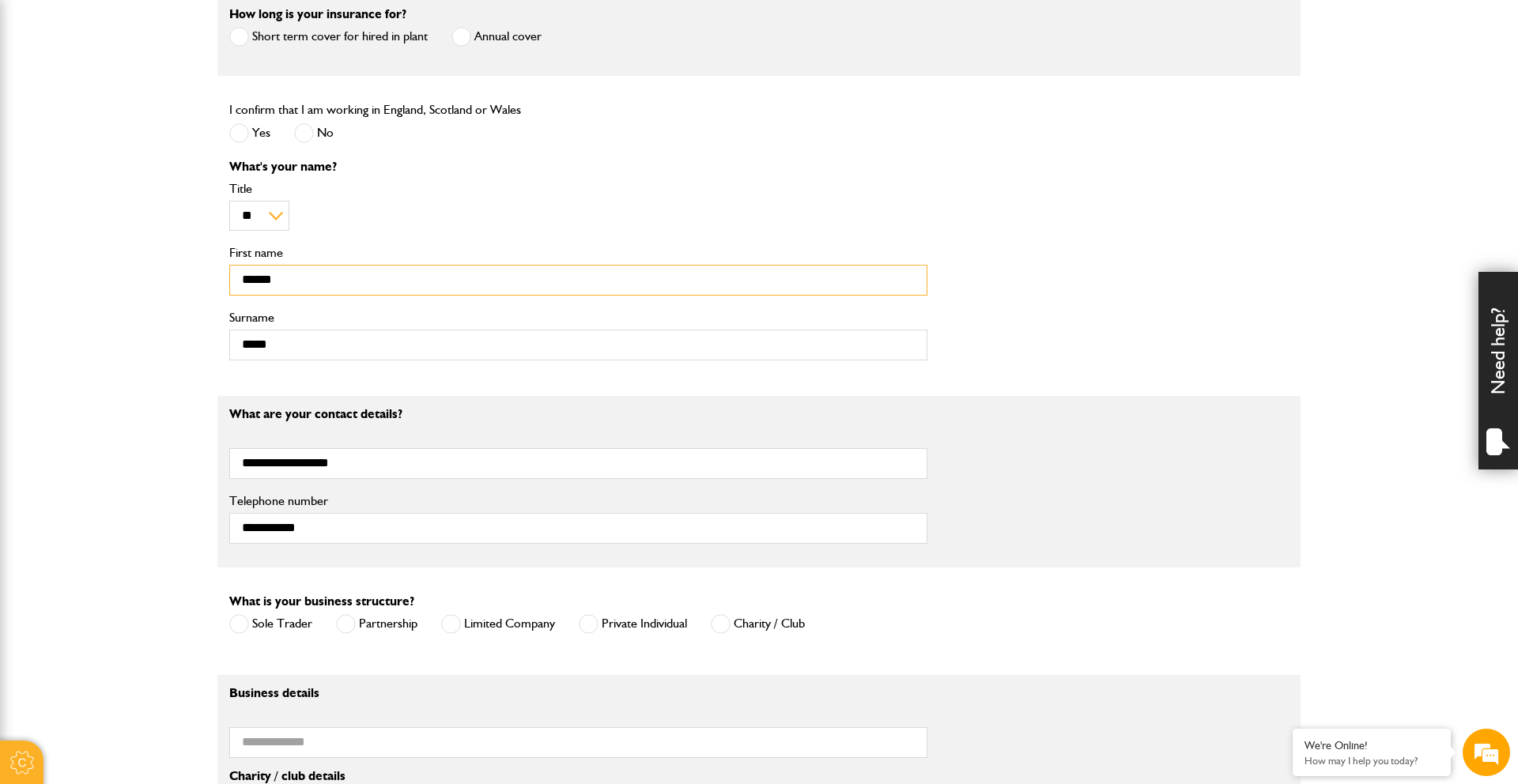 scroll, scrollTop: 563, scrollLeft: 0, axis: vertical 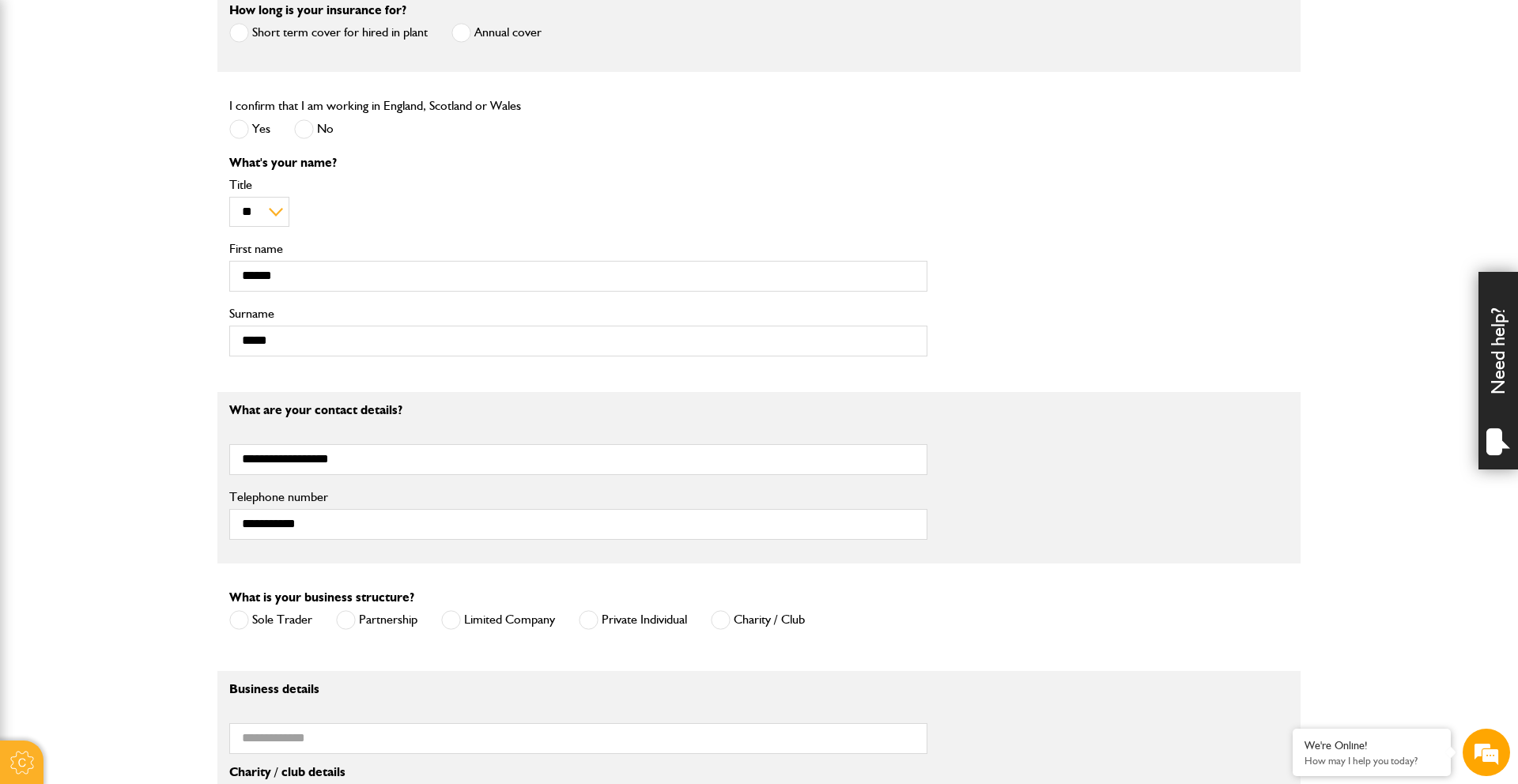 click at bounding box center [451, 620] 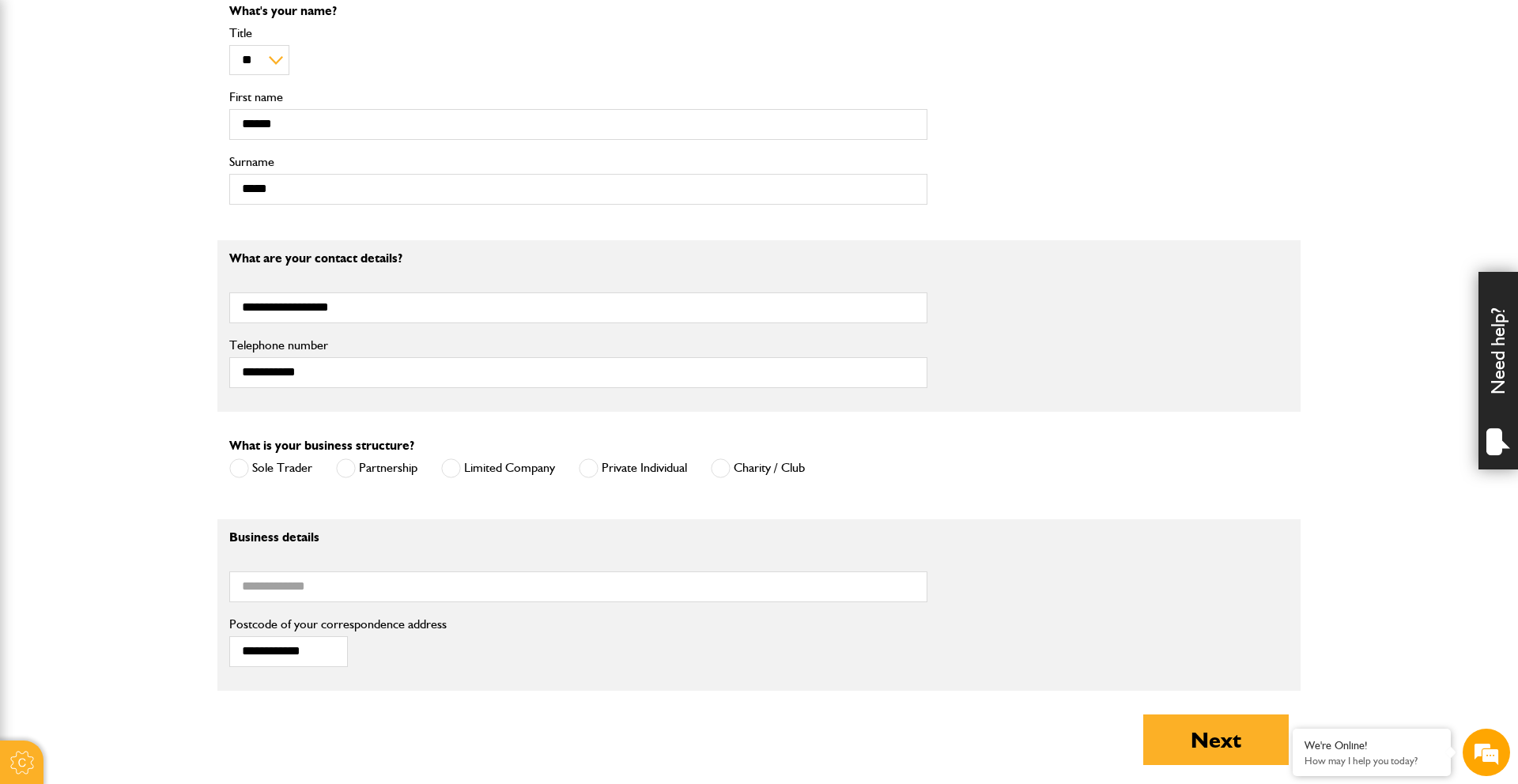 scroll, scrollTop: 715, scrollLeft: 0, axis: vertical 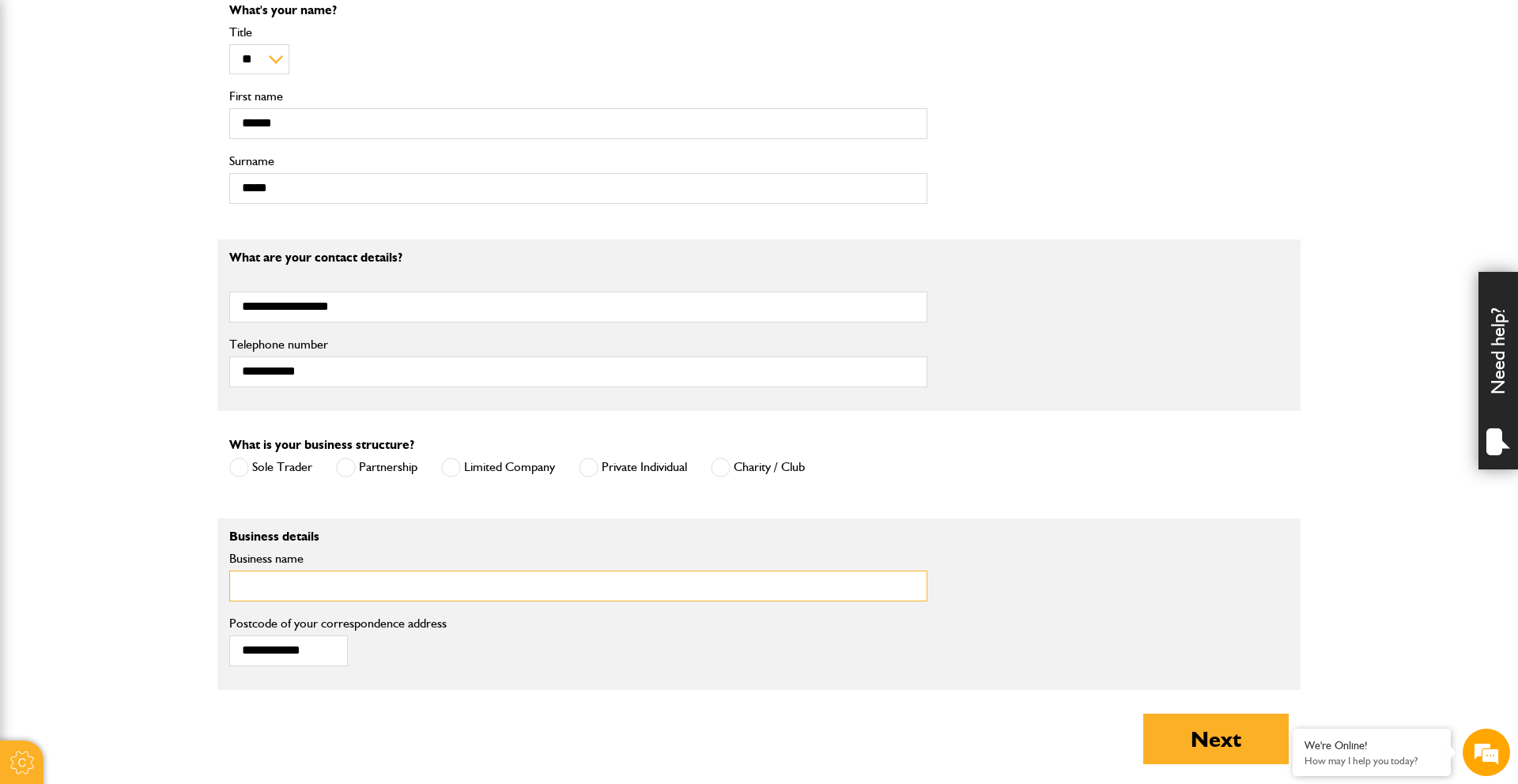 click on "Business name" at bounding box center (578, 586) 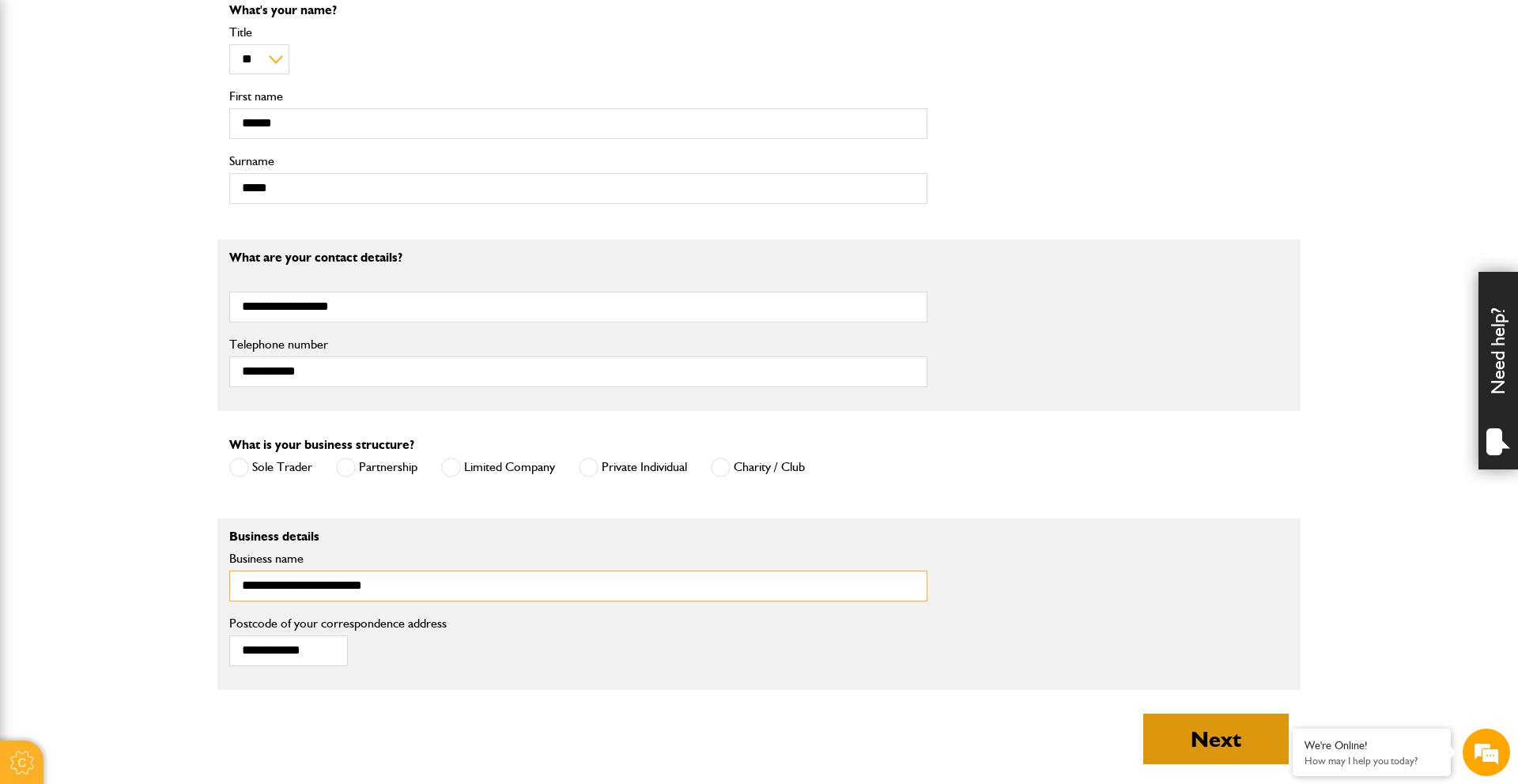 type on "**********" 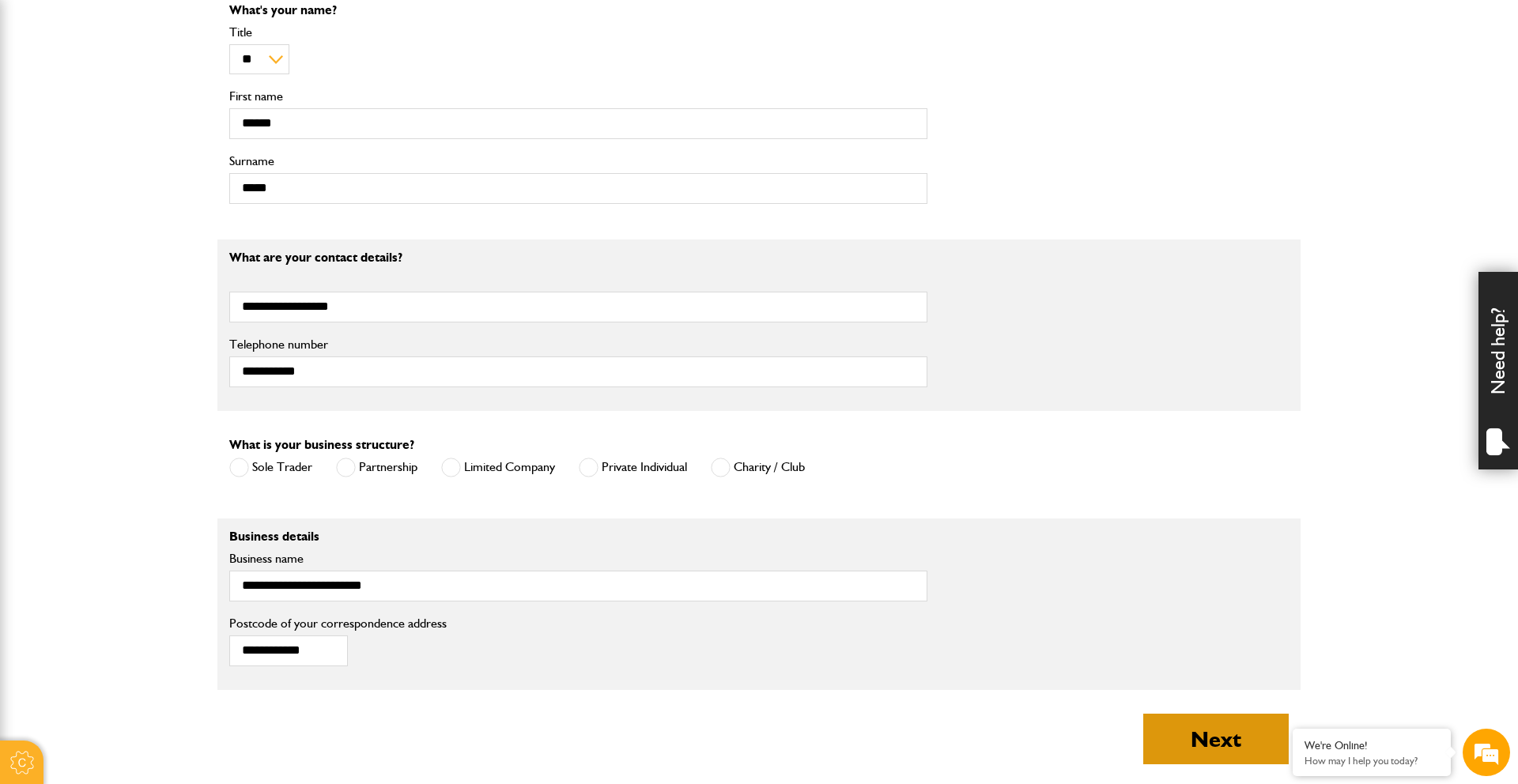 click on "Next" at bounding box center [1216, 739] 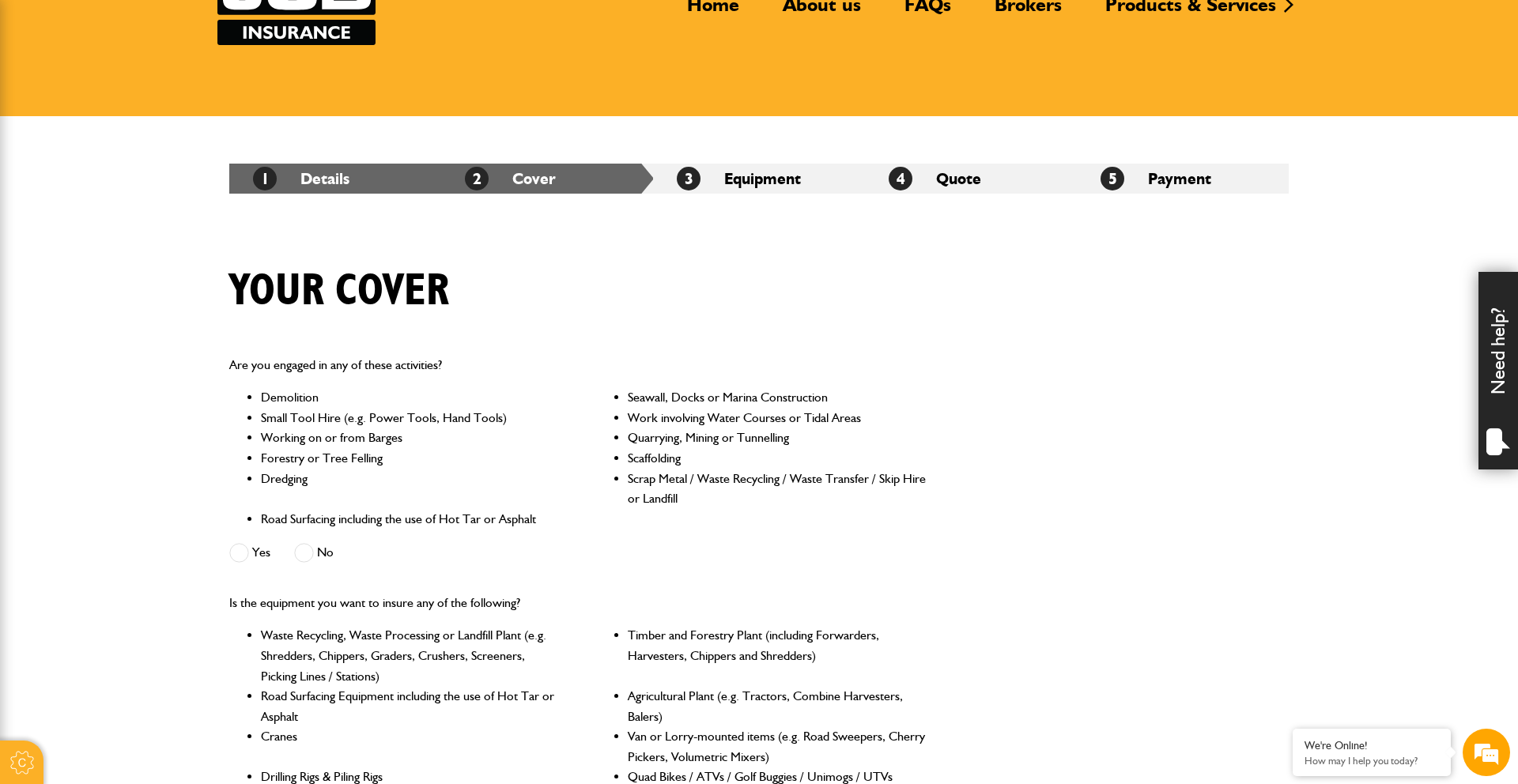 scroll, scrollTop: 151, scrollLeft: 0, axis: vertical 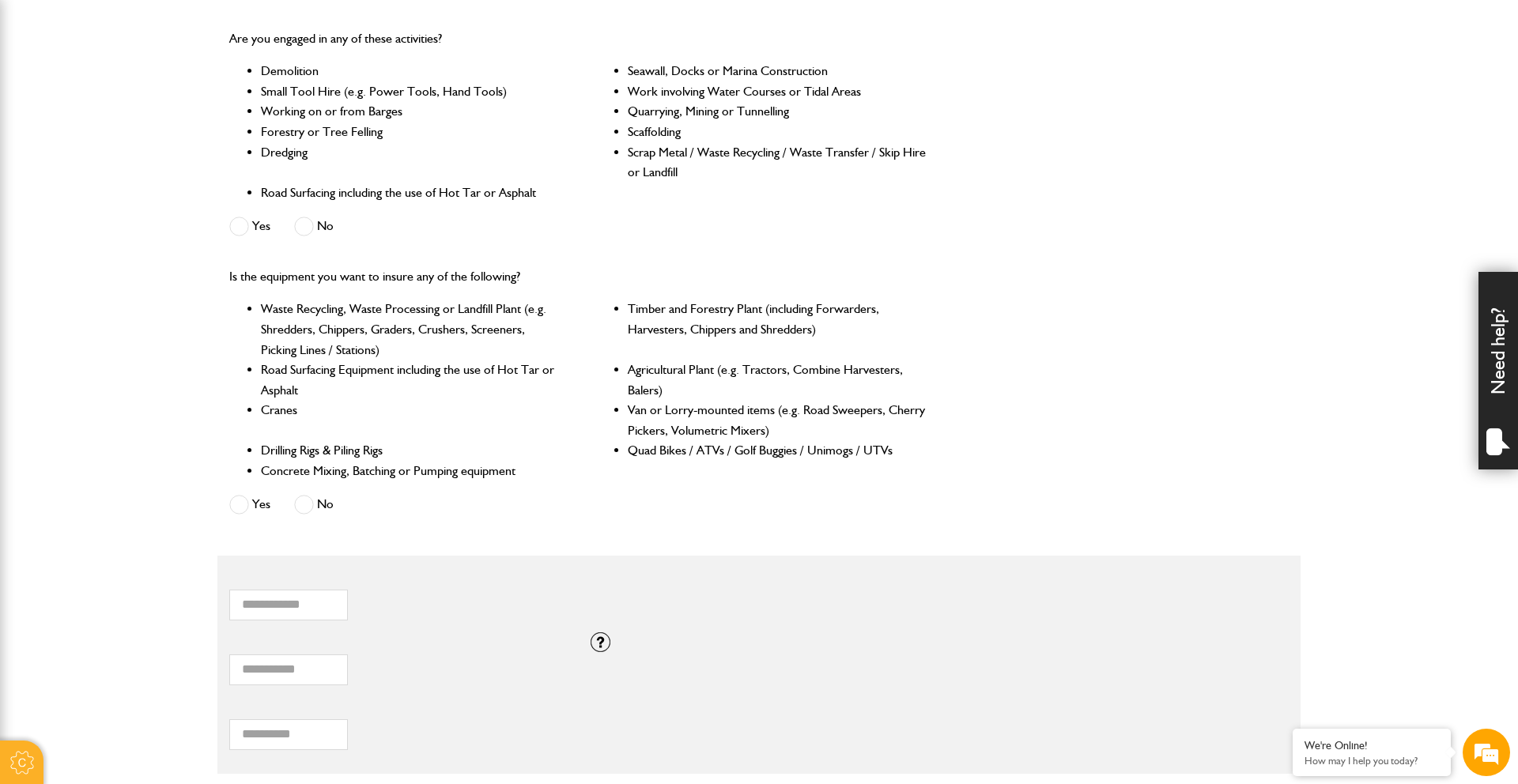 click at bounding box center [304, 226] 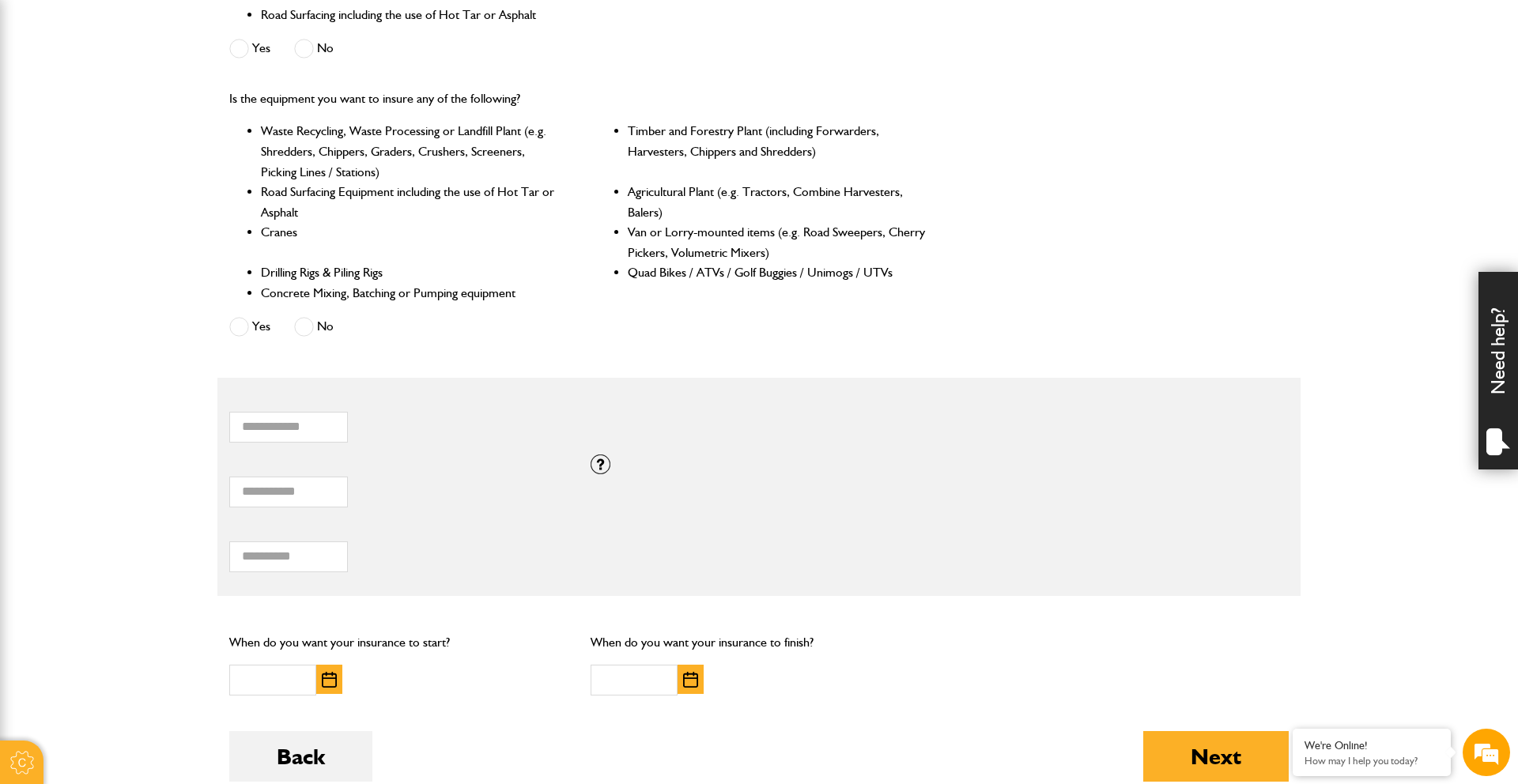 scroll, scrollTop: 654, scrollLeft: 0, axis: vertical 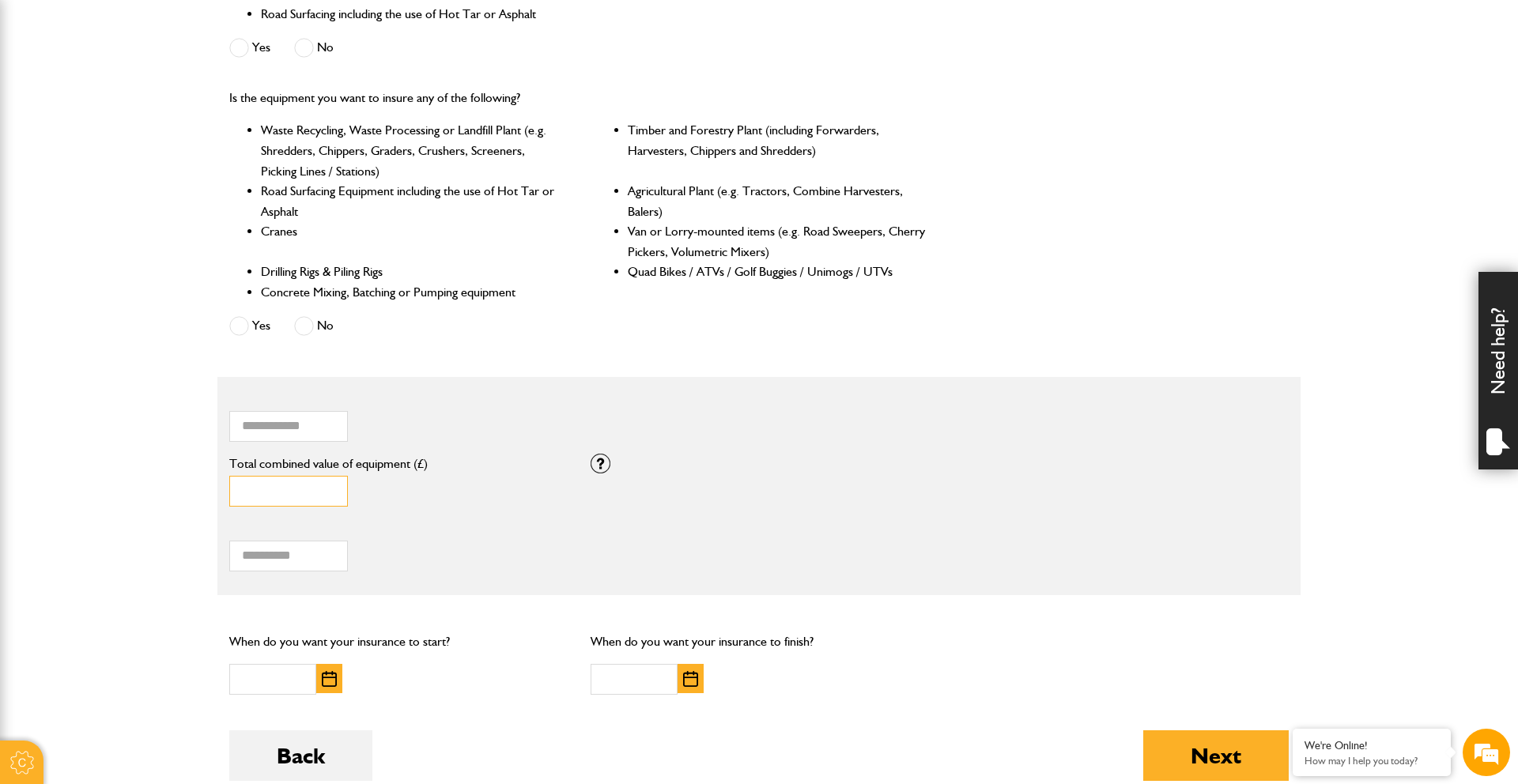 click on "*" at bounding box center [289, 491] 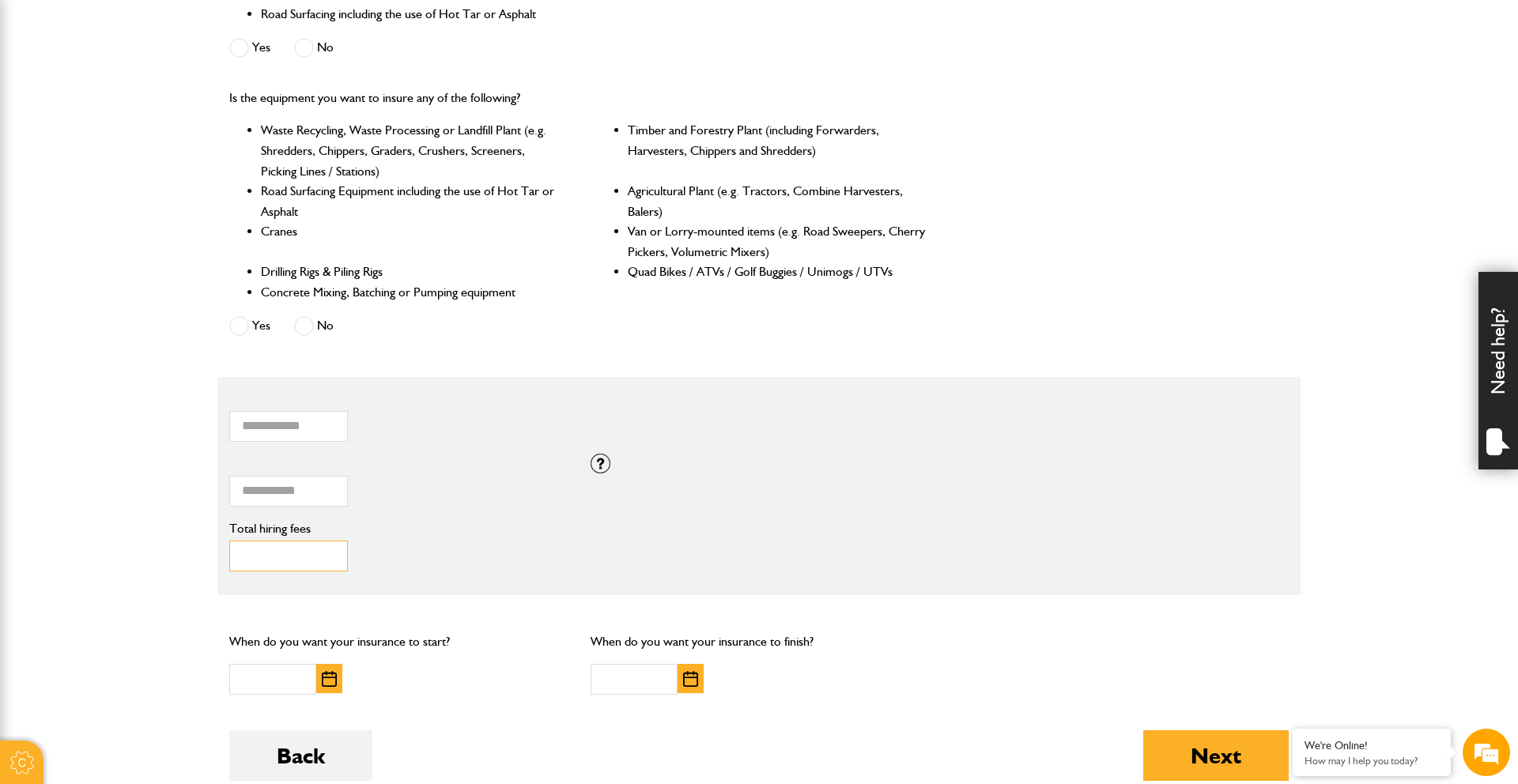 click on "Total hiring fees" at bounding box center (289, 556) 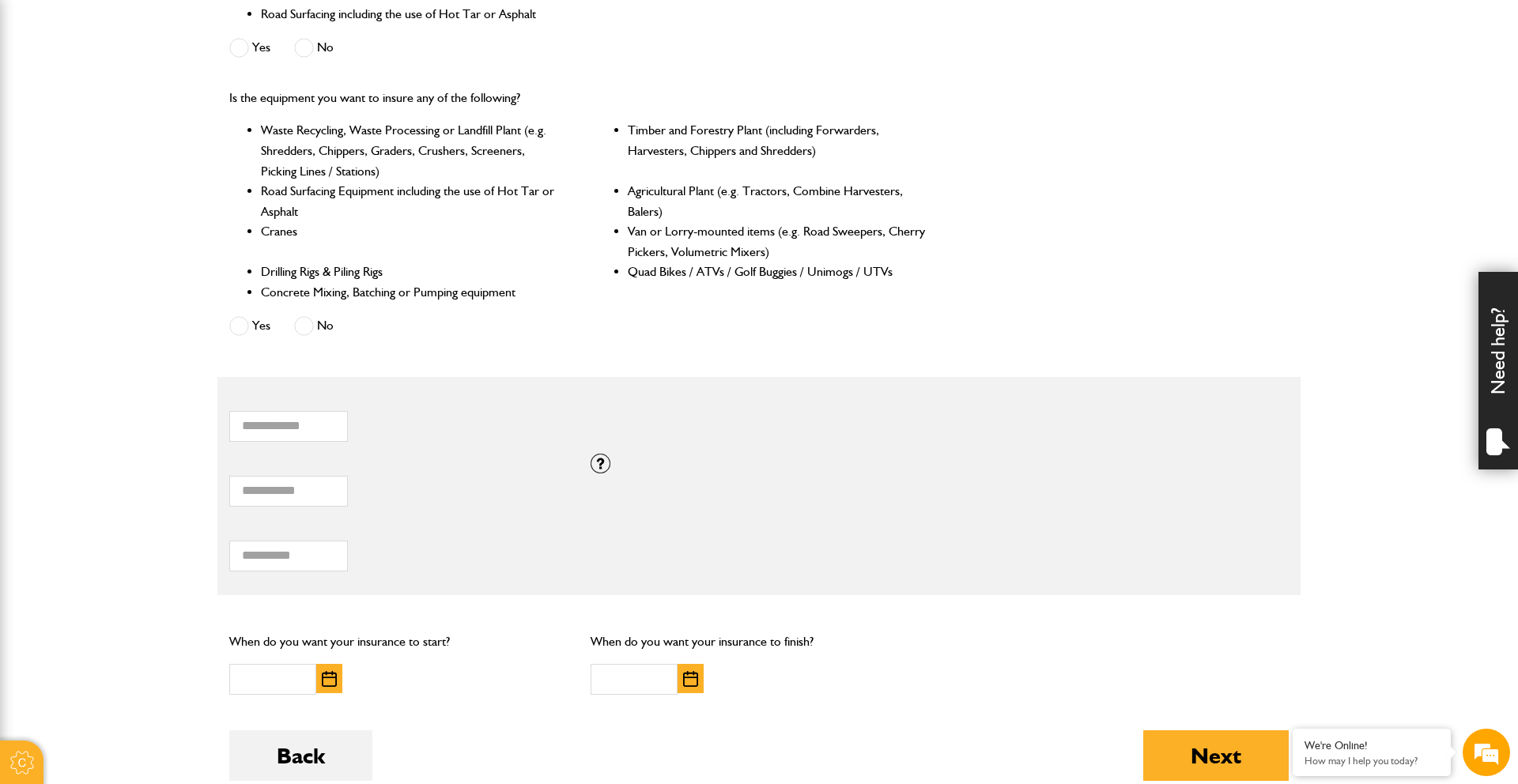click at bounding box center [329, 679] 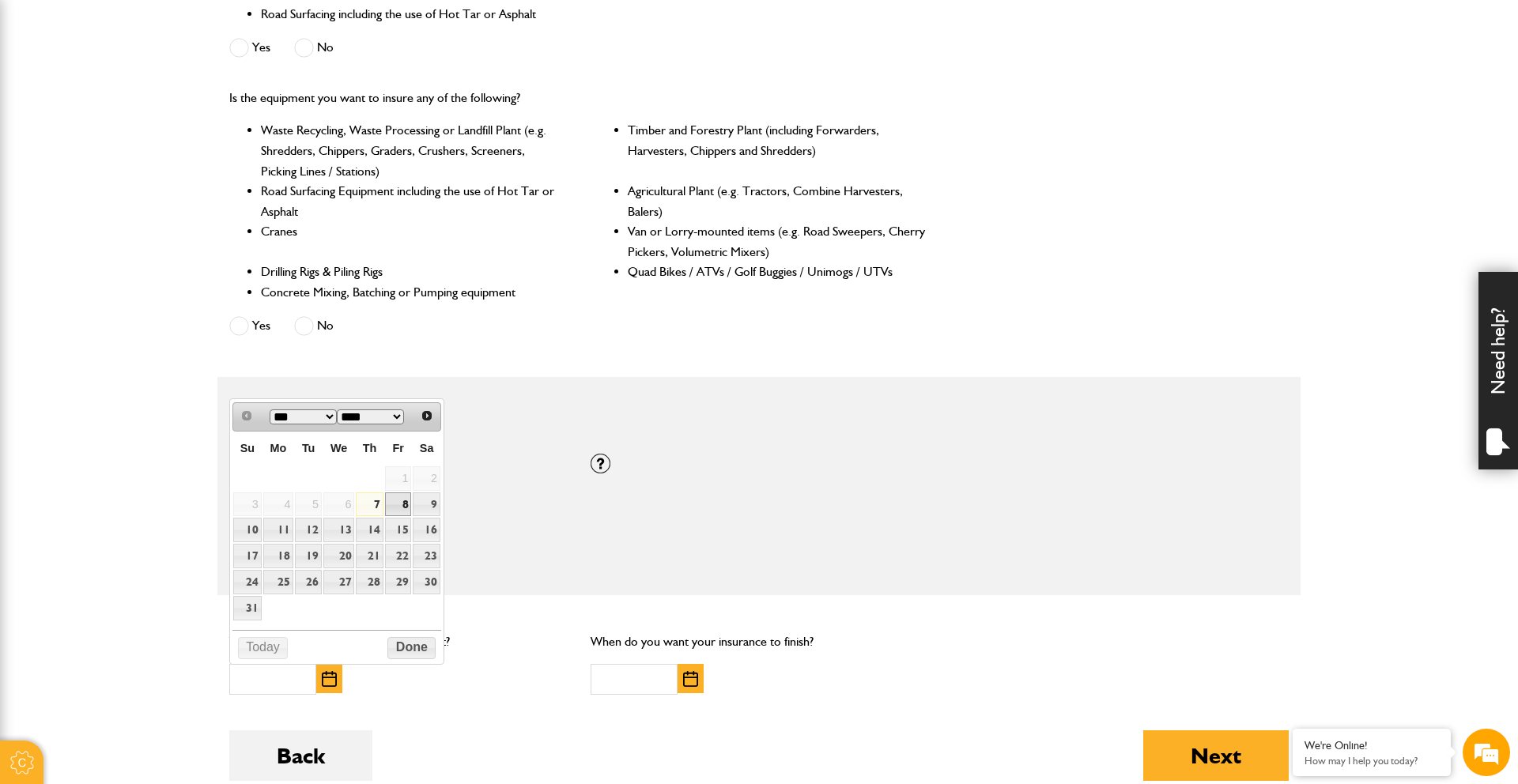 click on "8" at bounding box center [398, 504] 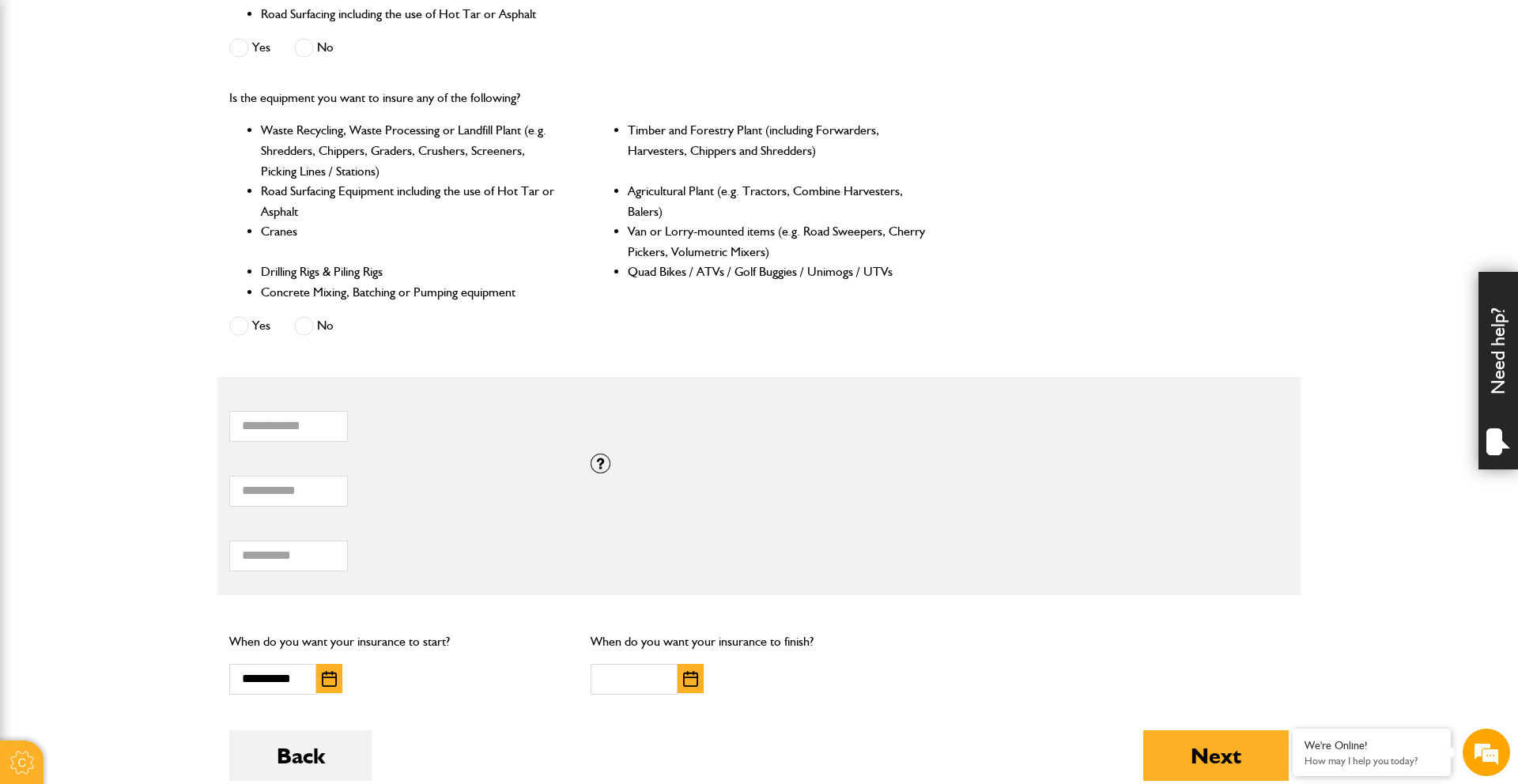 click at bounding box center [690, 679] 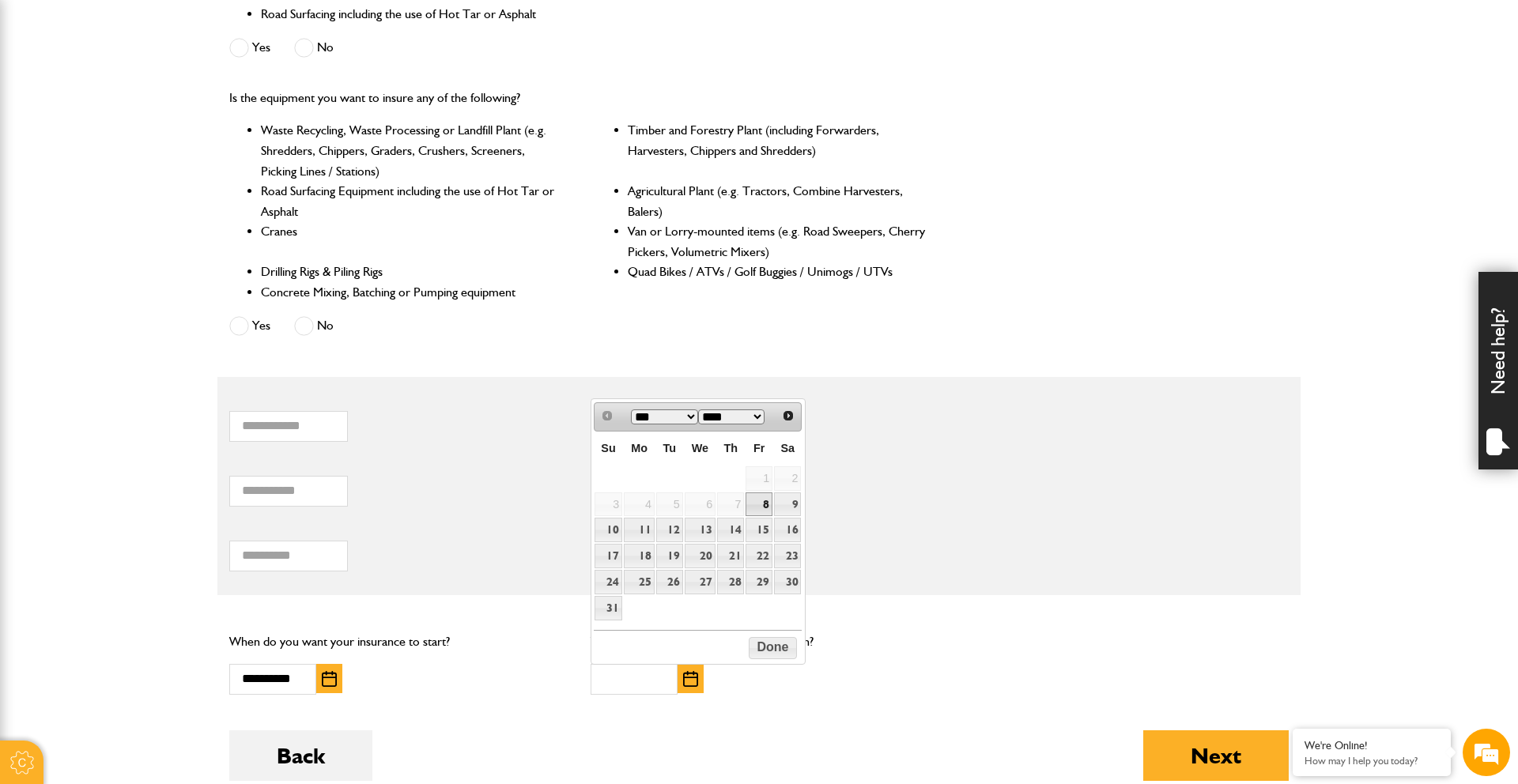 click on "8" at bounding box center (759, 504) 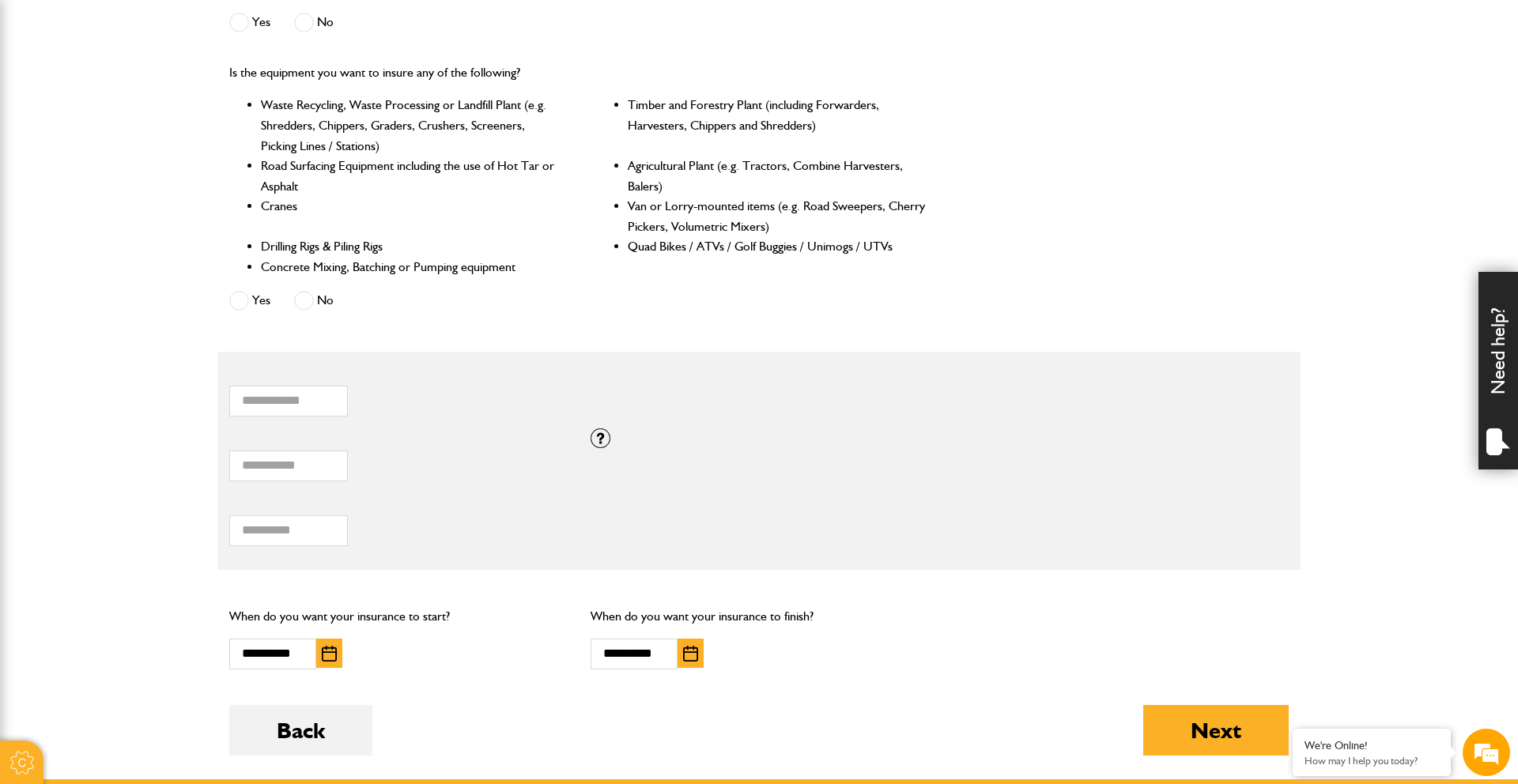 scroll, scrollTop: 683, scrollLeft: 0, axis: vertical 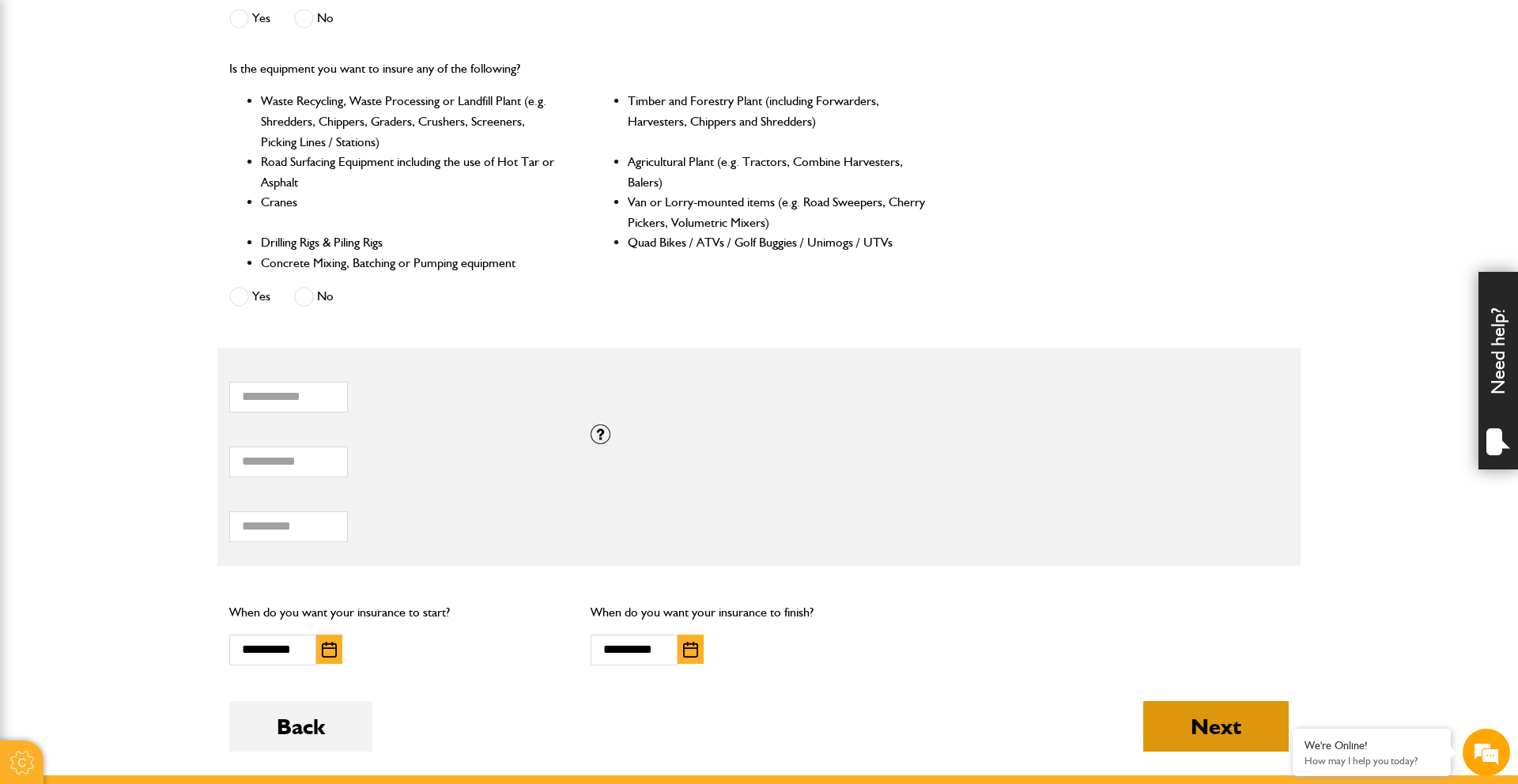click on "Next" at bounding box center (1216, 726) 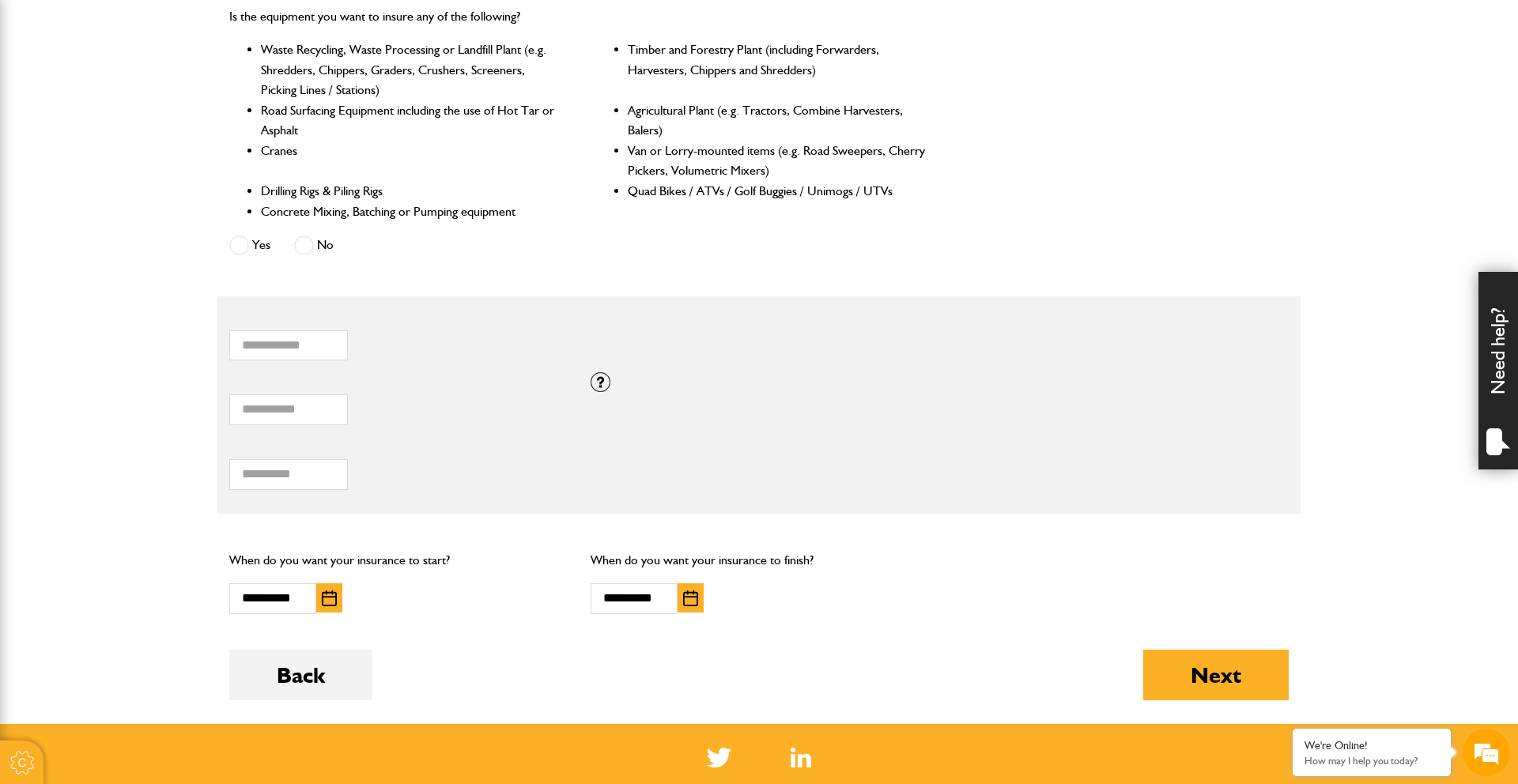 scroll, scrollTop: 820, scrollLeft: 0, axis: vertical 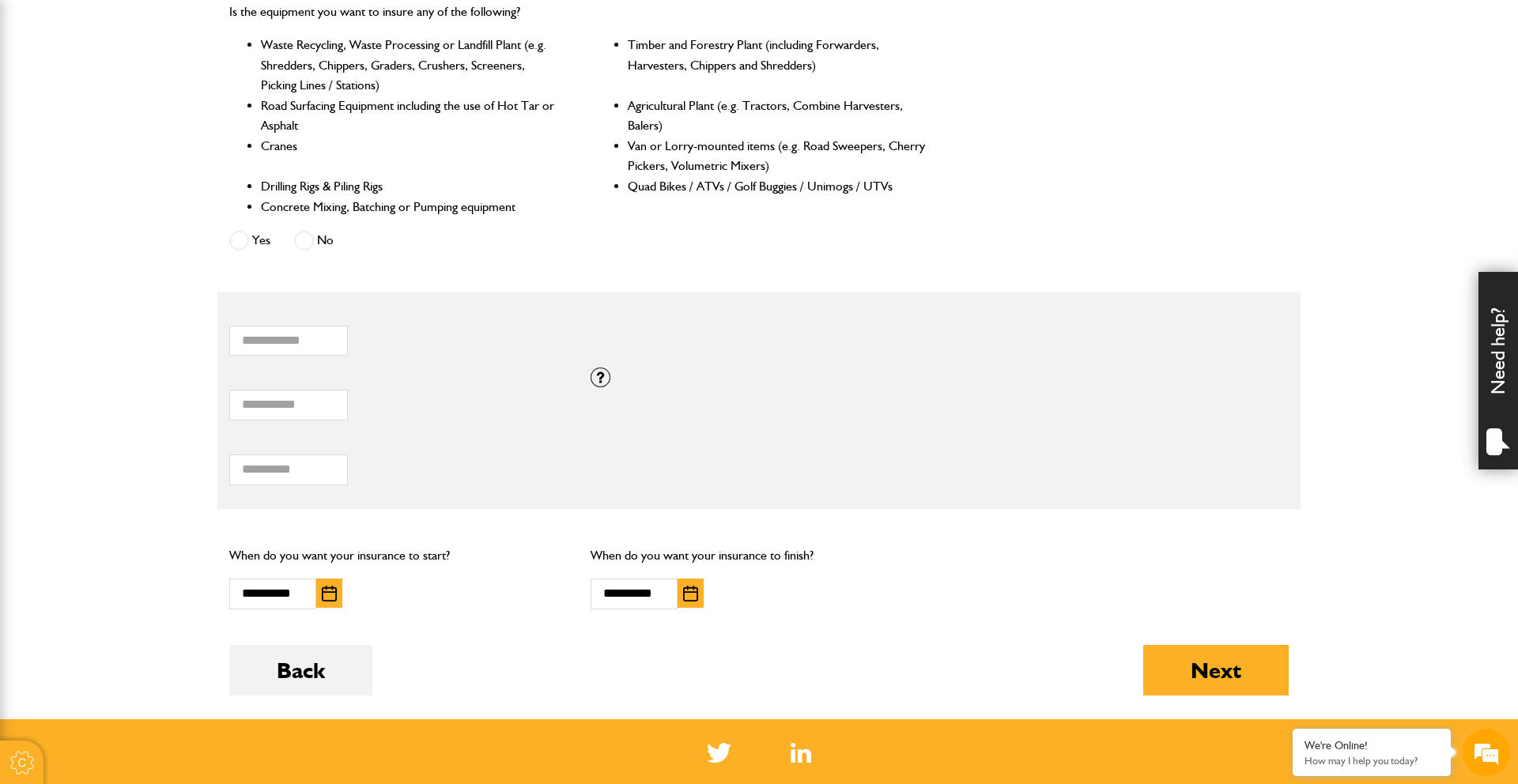 click at bounding box center (690, 594) 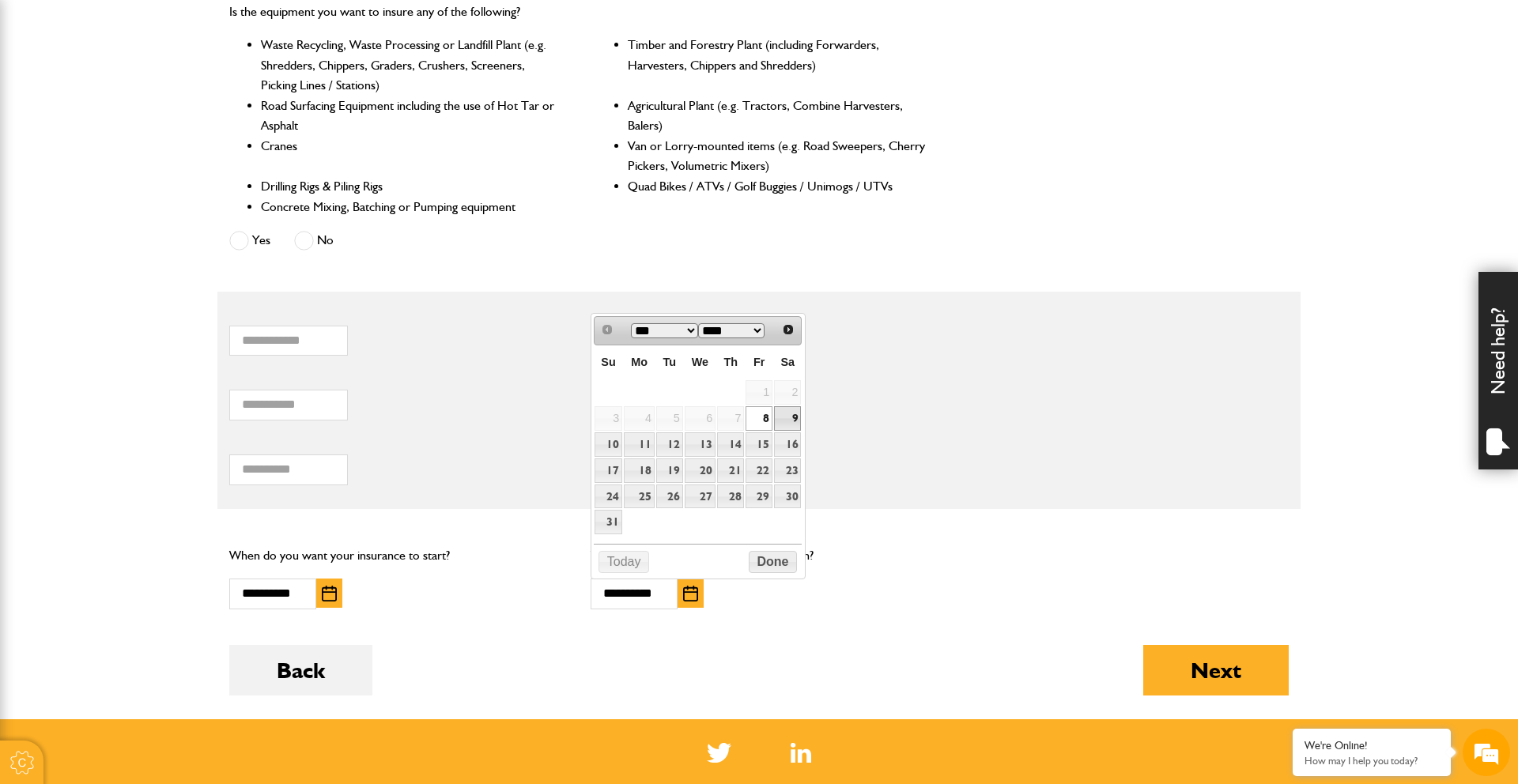 click on "9" at bounding box center (787, 418) 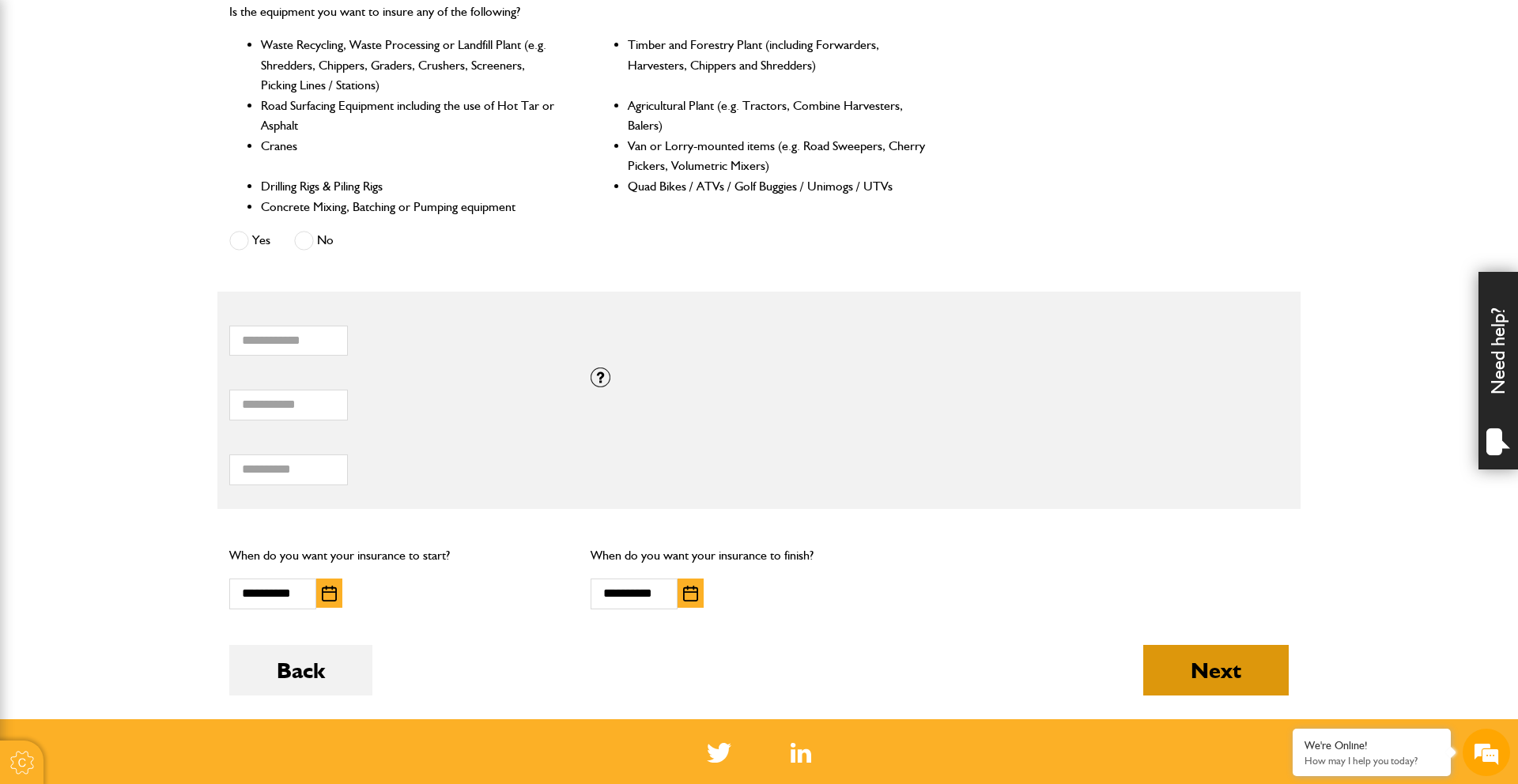 click on "Next" at bounding box center (1216, 670) 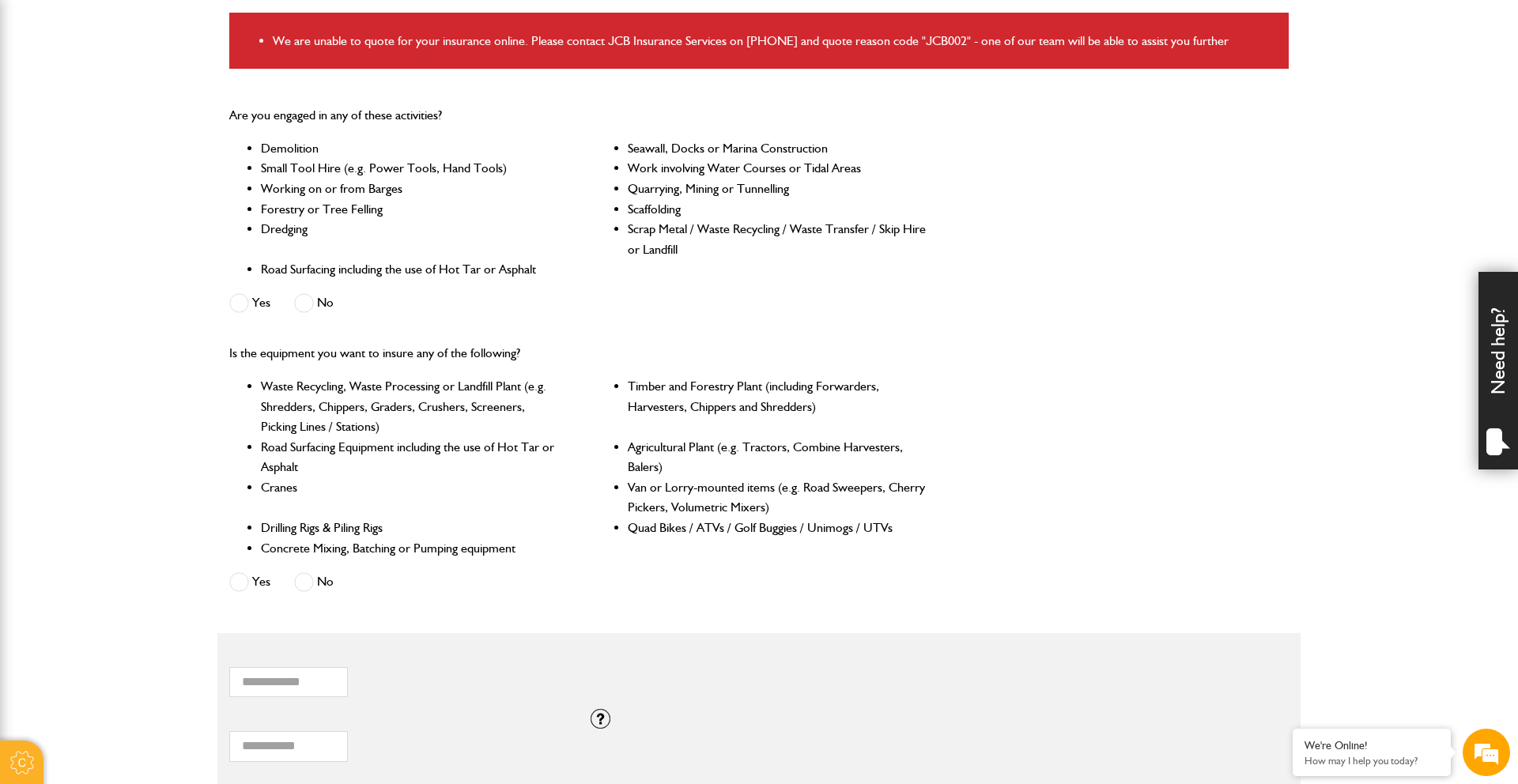 scroll, scrollTop: 479, scrollLeft: 0, axis: vertical 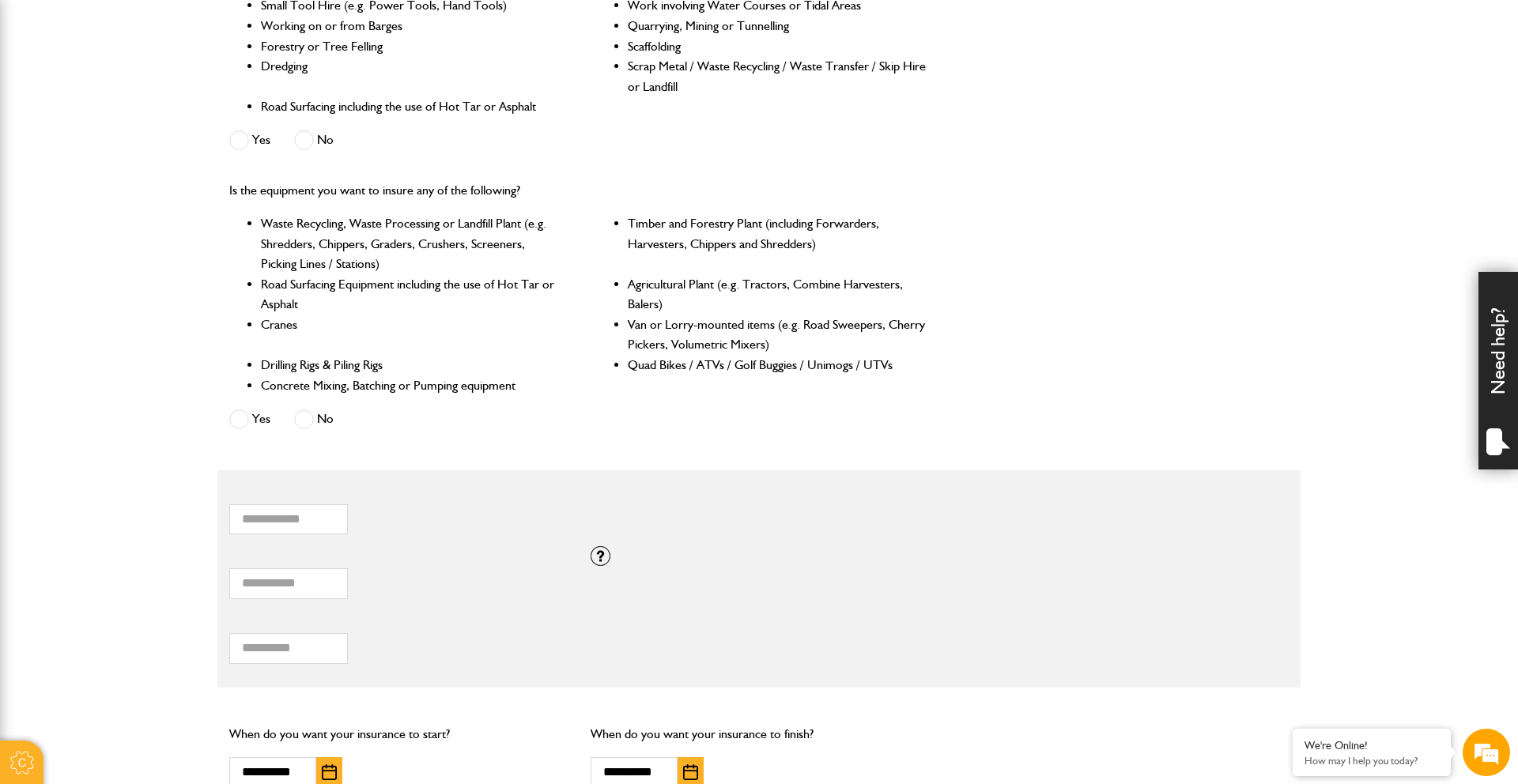 click at bounding box center [304, 140] 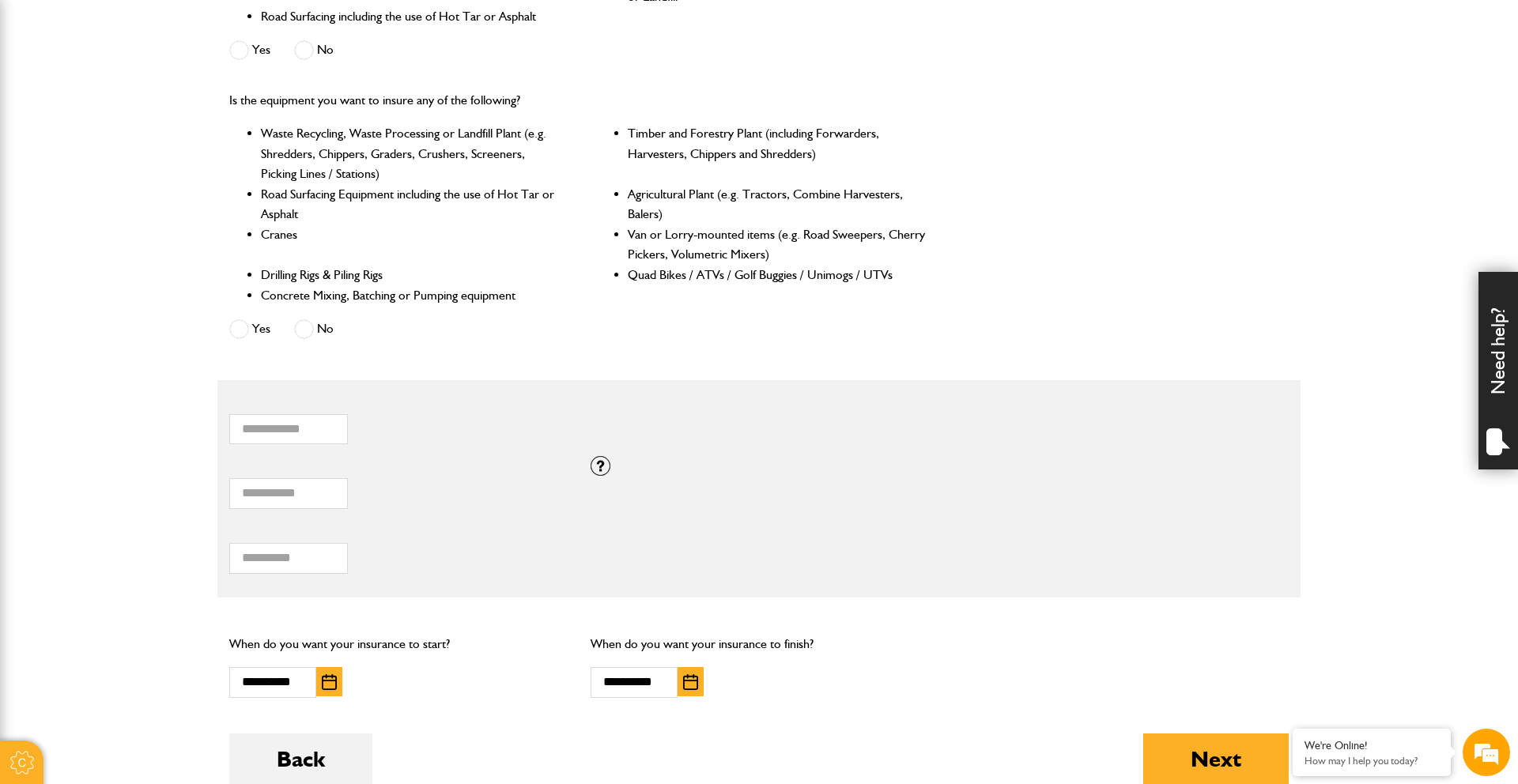 scroll, scrollTop: 738, scrollLeft: 0, axis: vertical 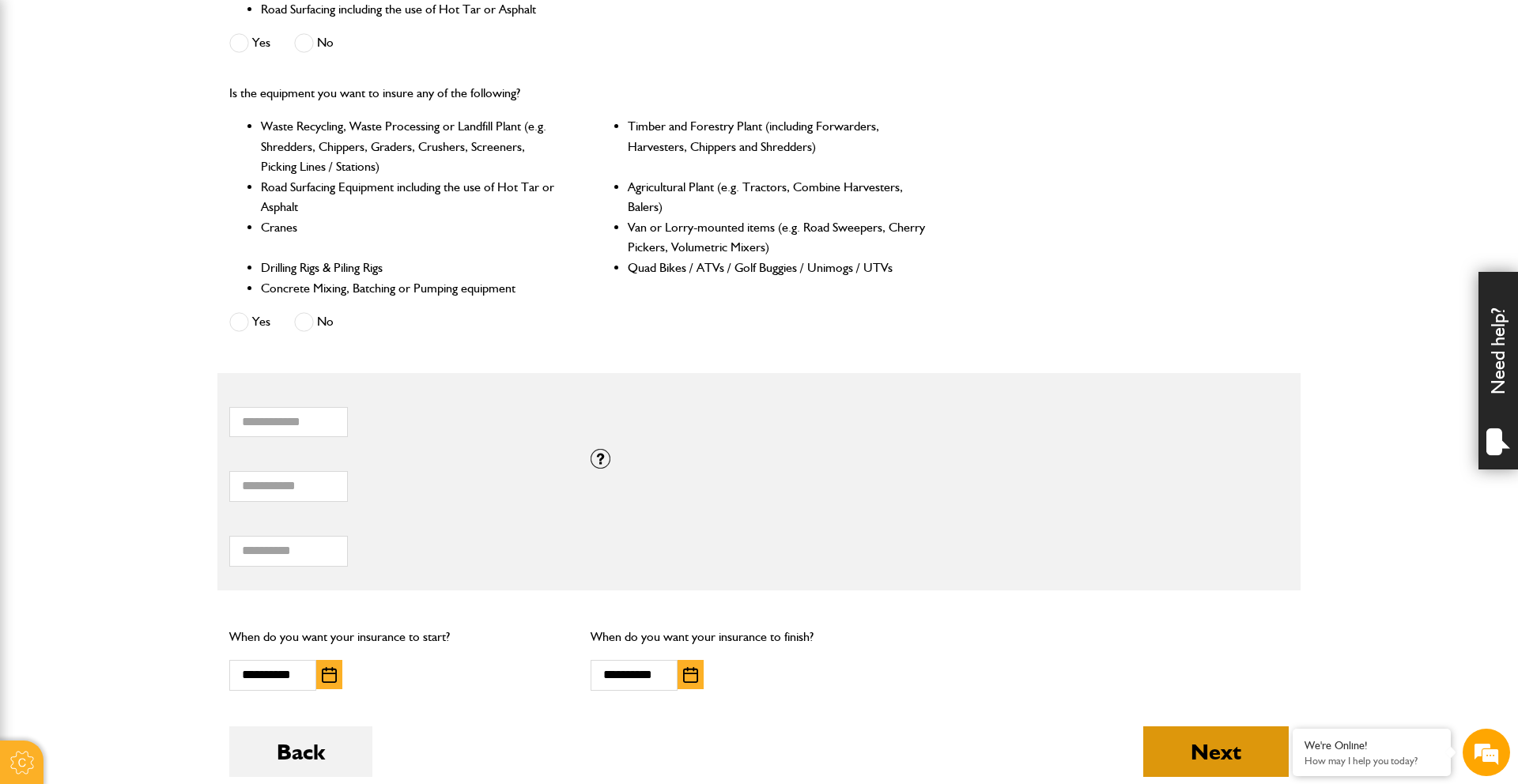 click on "Next" at bounding box center (1216, 752) 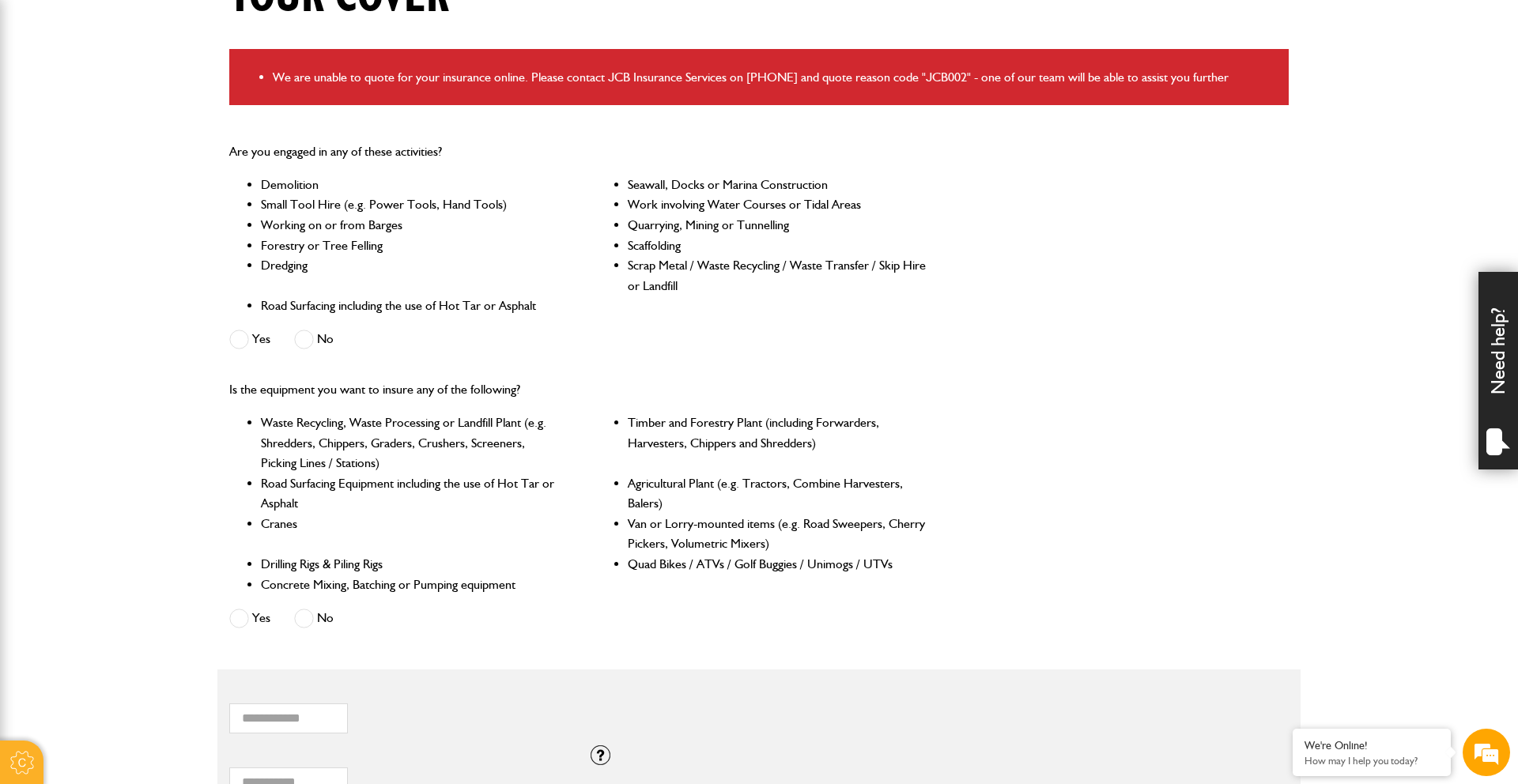scroll, scrollTop: 443, scrollLeft: 0, axis: vertical 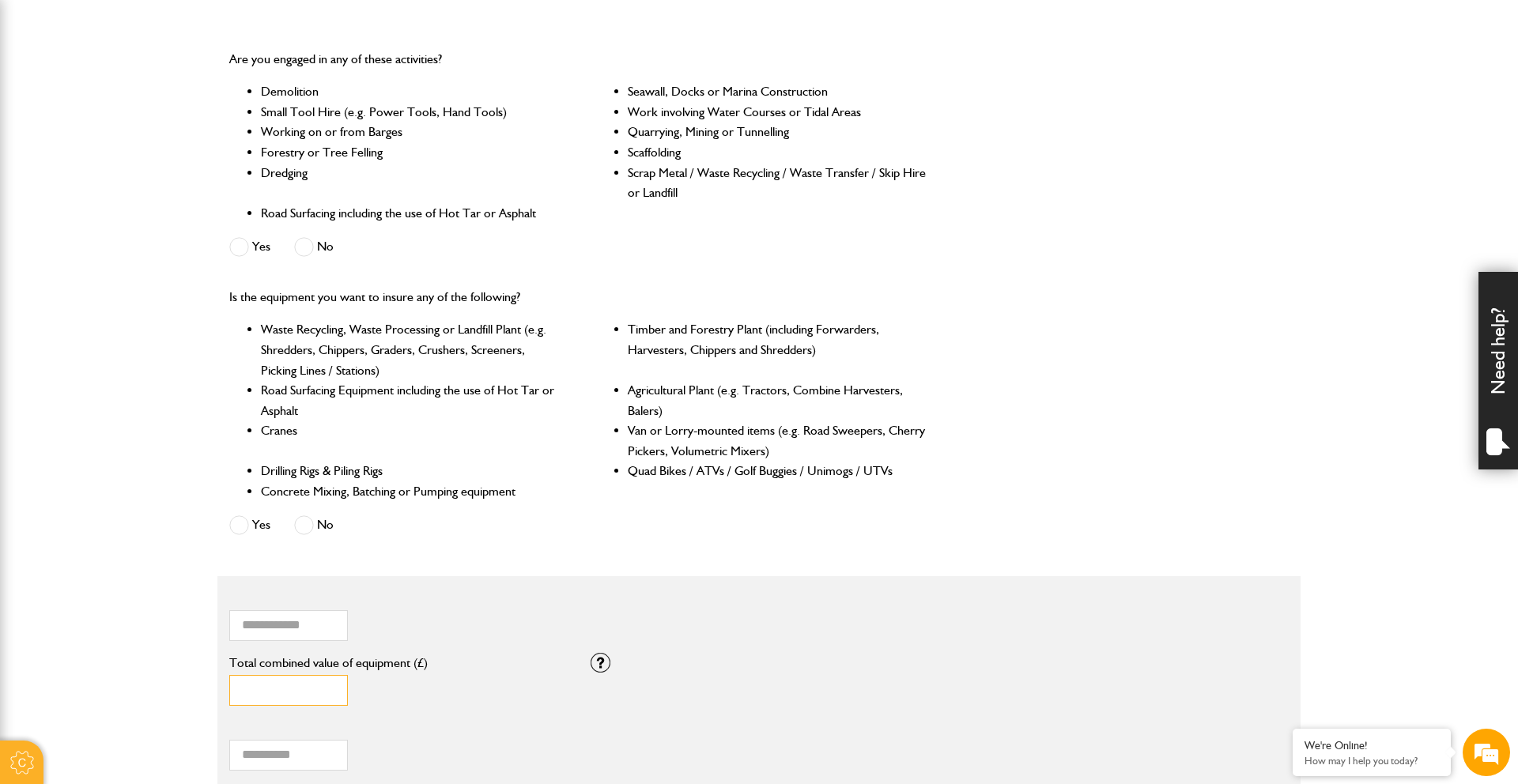 click on "****" at bounding box center (289, 690) 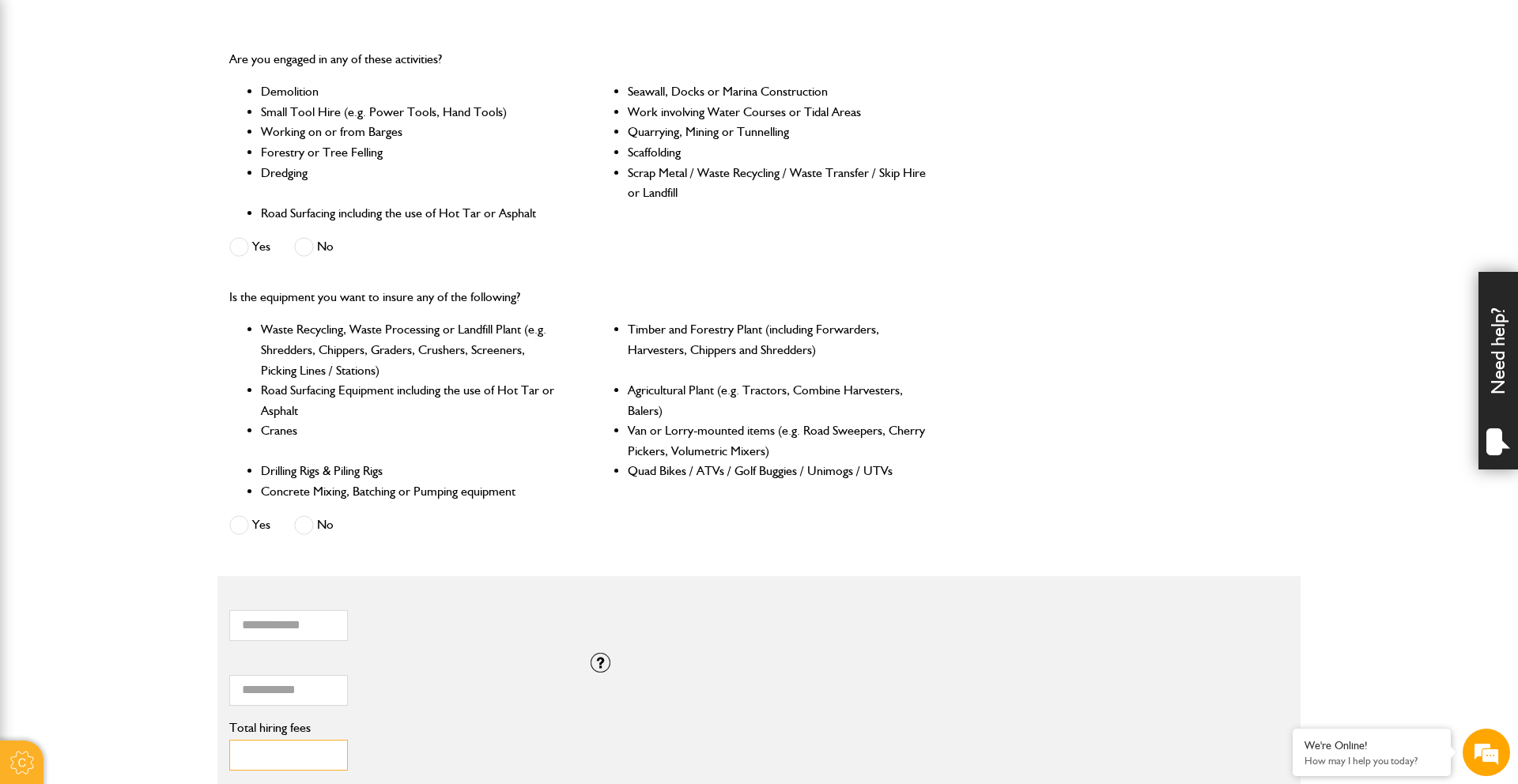 click on "****" at bounding box center (289, 755) 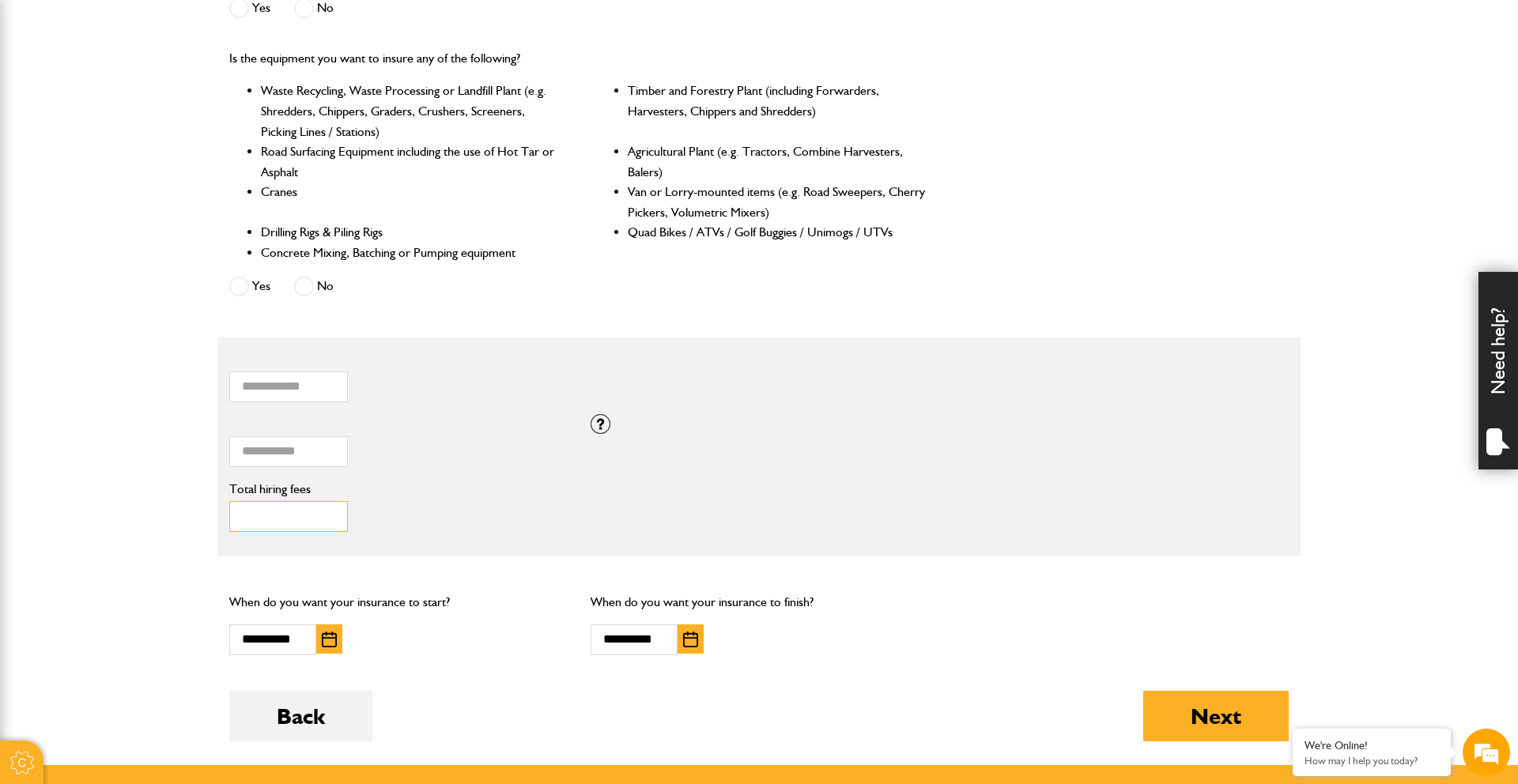 scroll, scrollTop: 696, scrollLeft: 0, axis: vertical 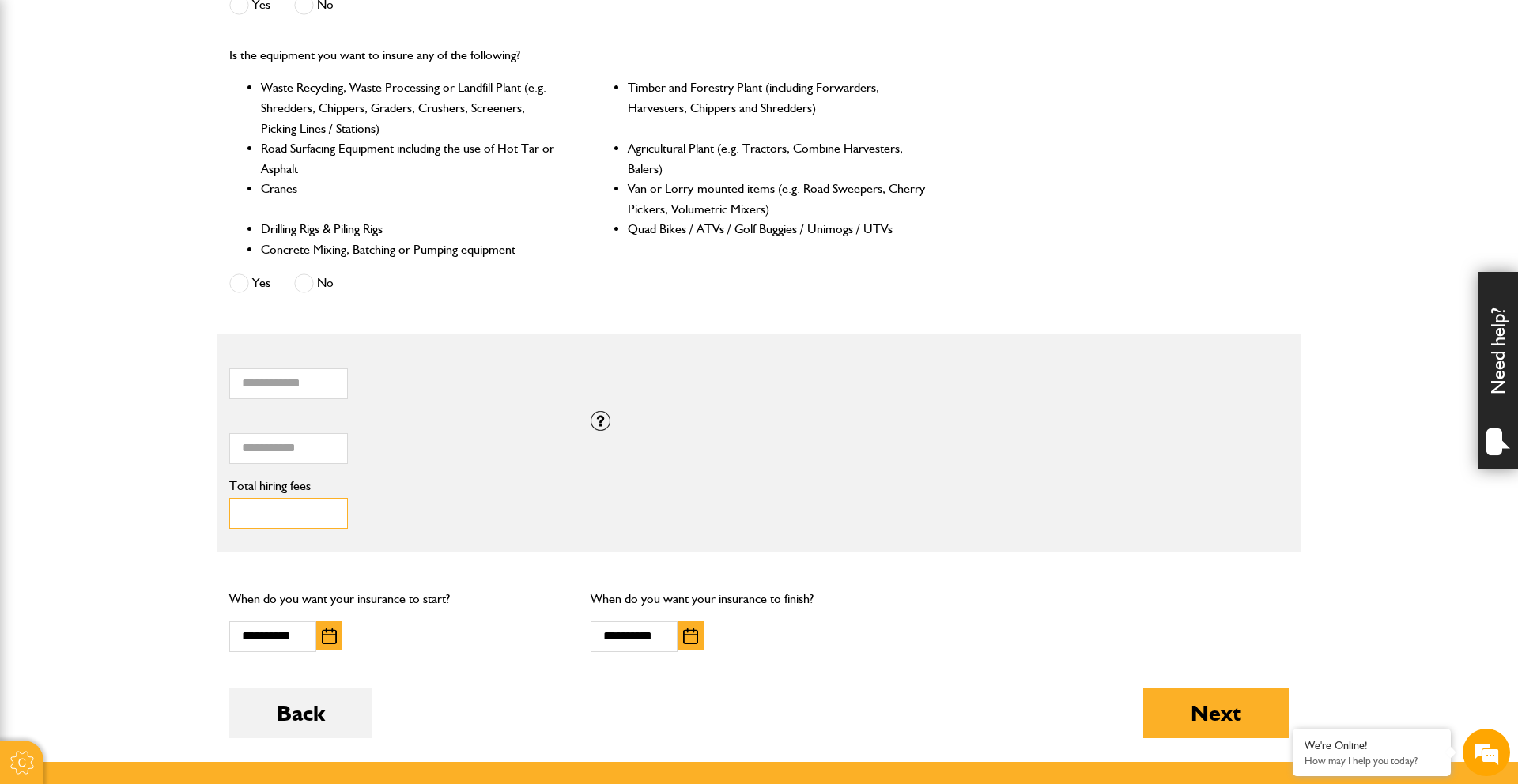 type on "***" 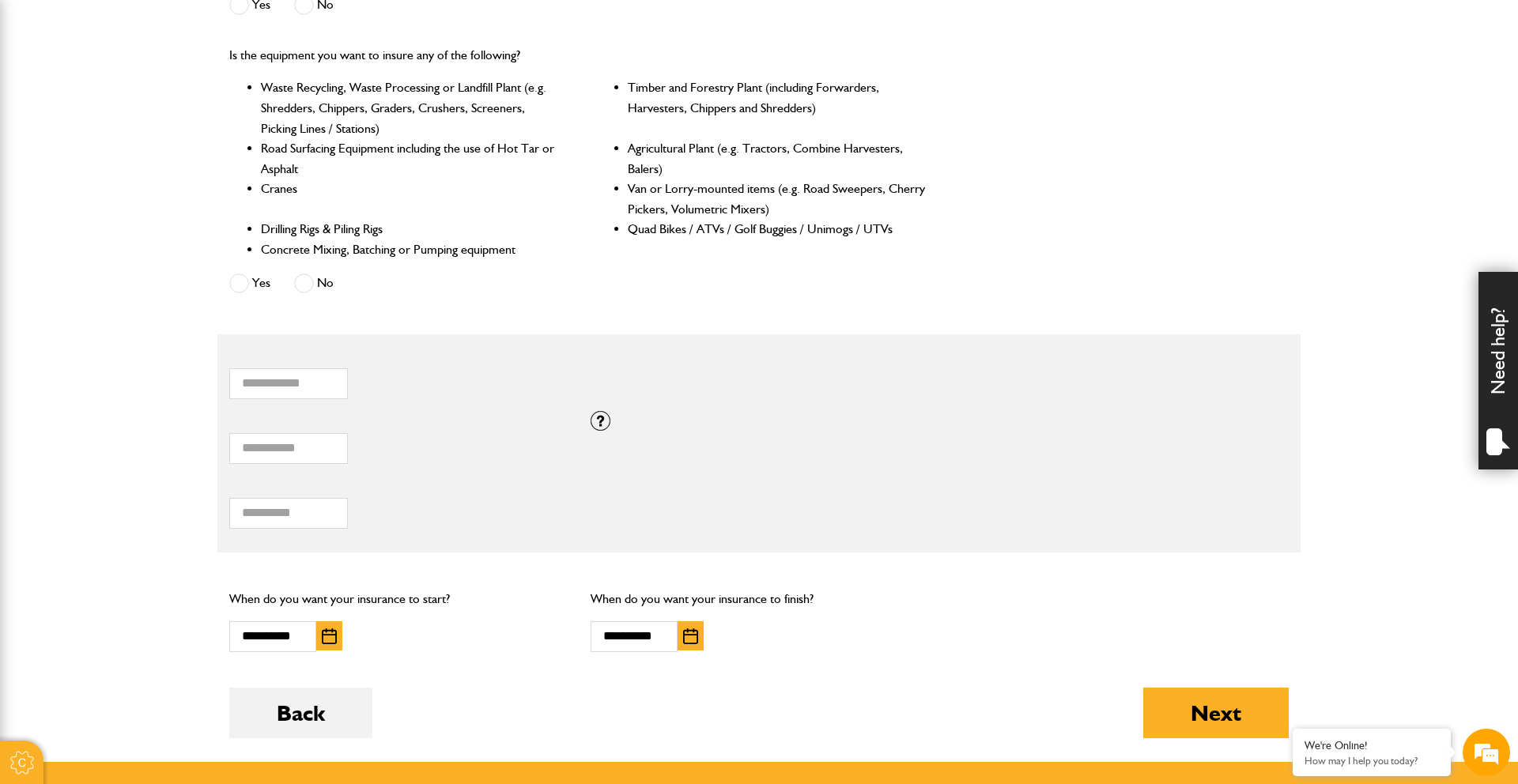 click at bounding box center (690, 636) 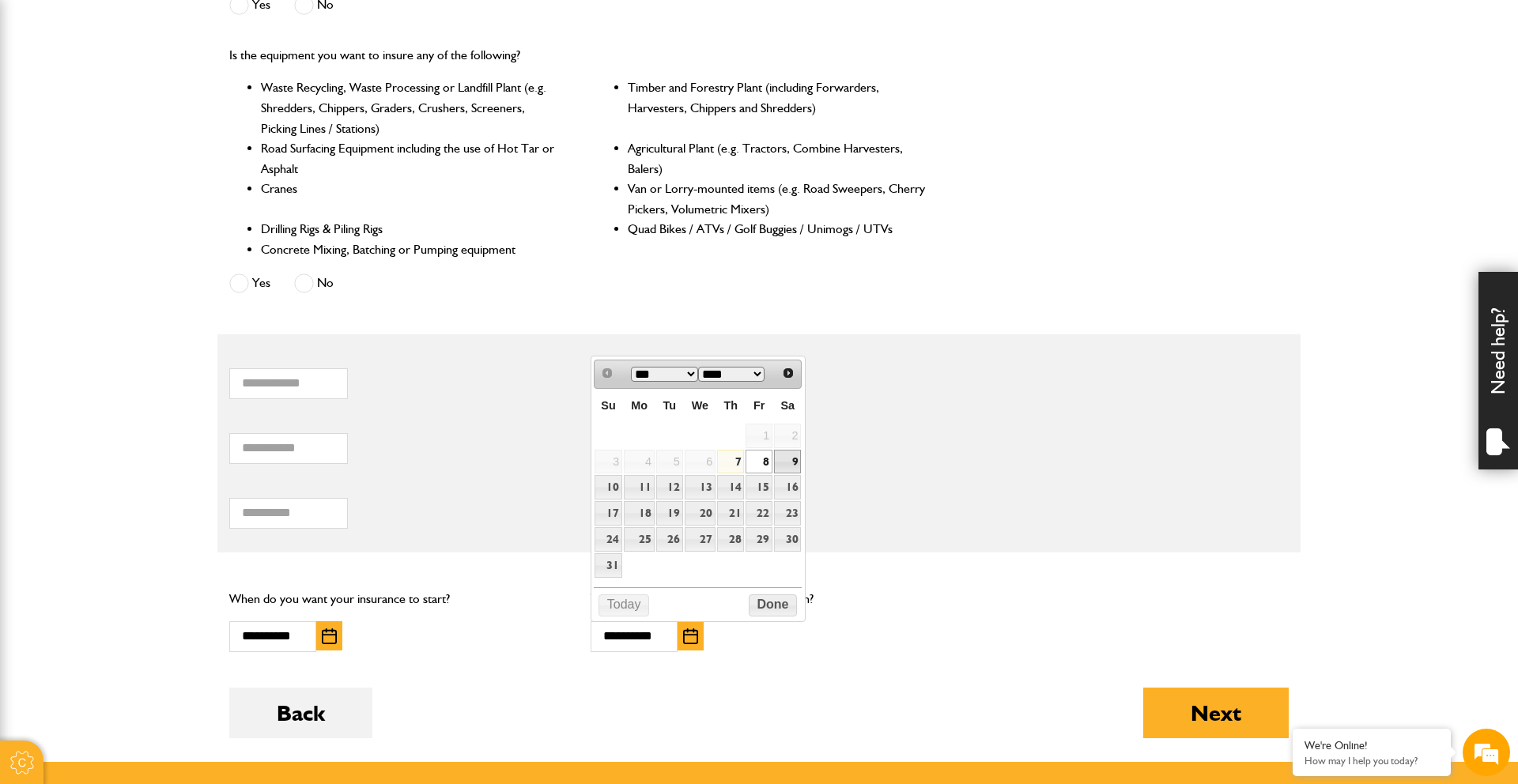 click on "9" at bounding box center (787, 462) 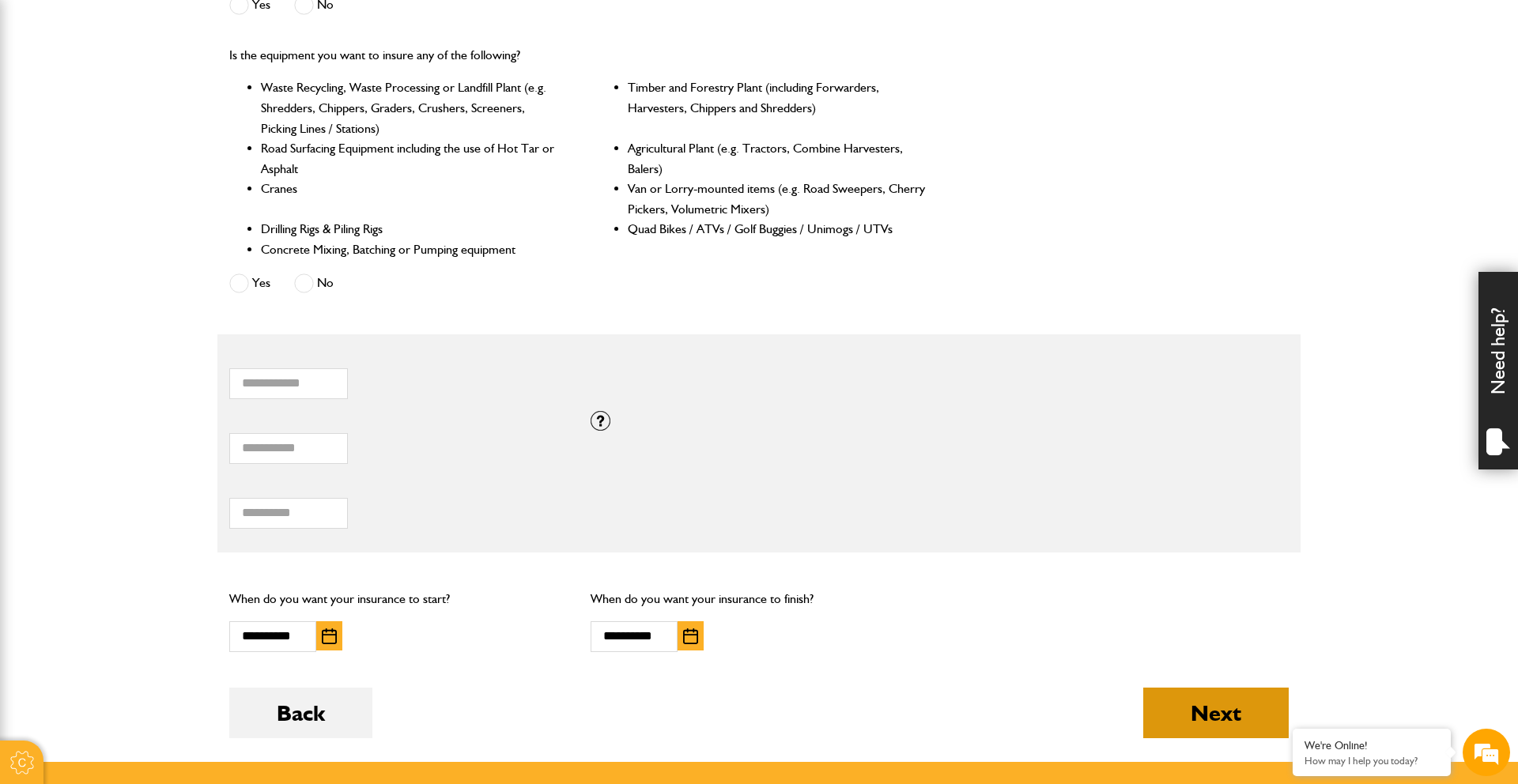 click on "Next" at bounding box center [1216, 713] 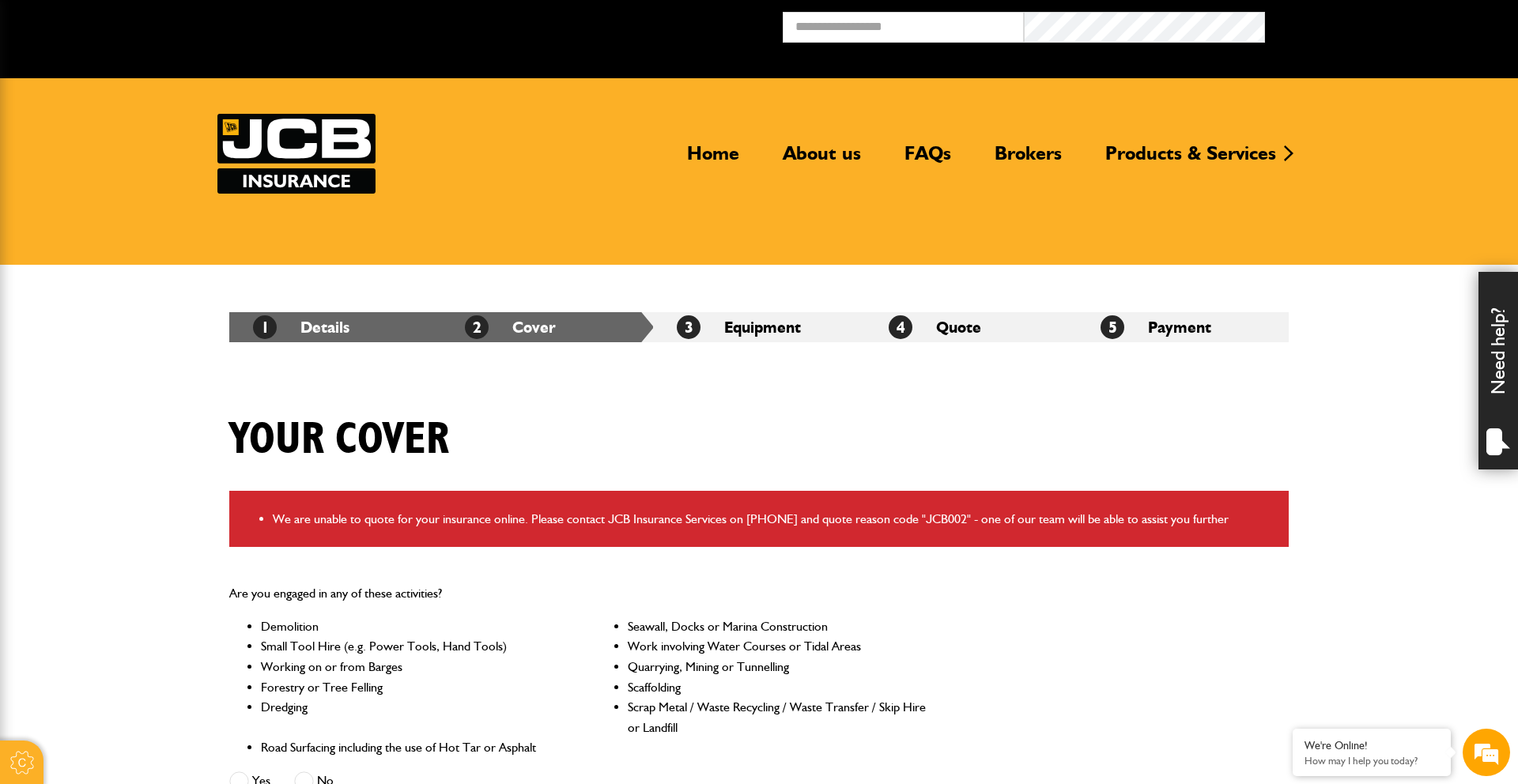 scroll, scrollTop: 7, scrollLeft: 0, axis: vertical 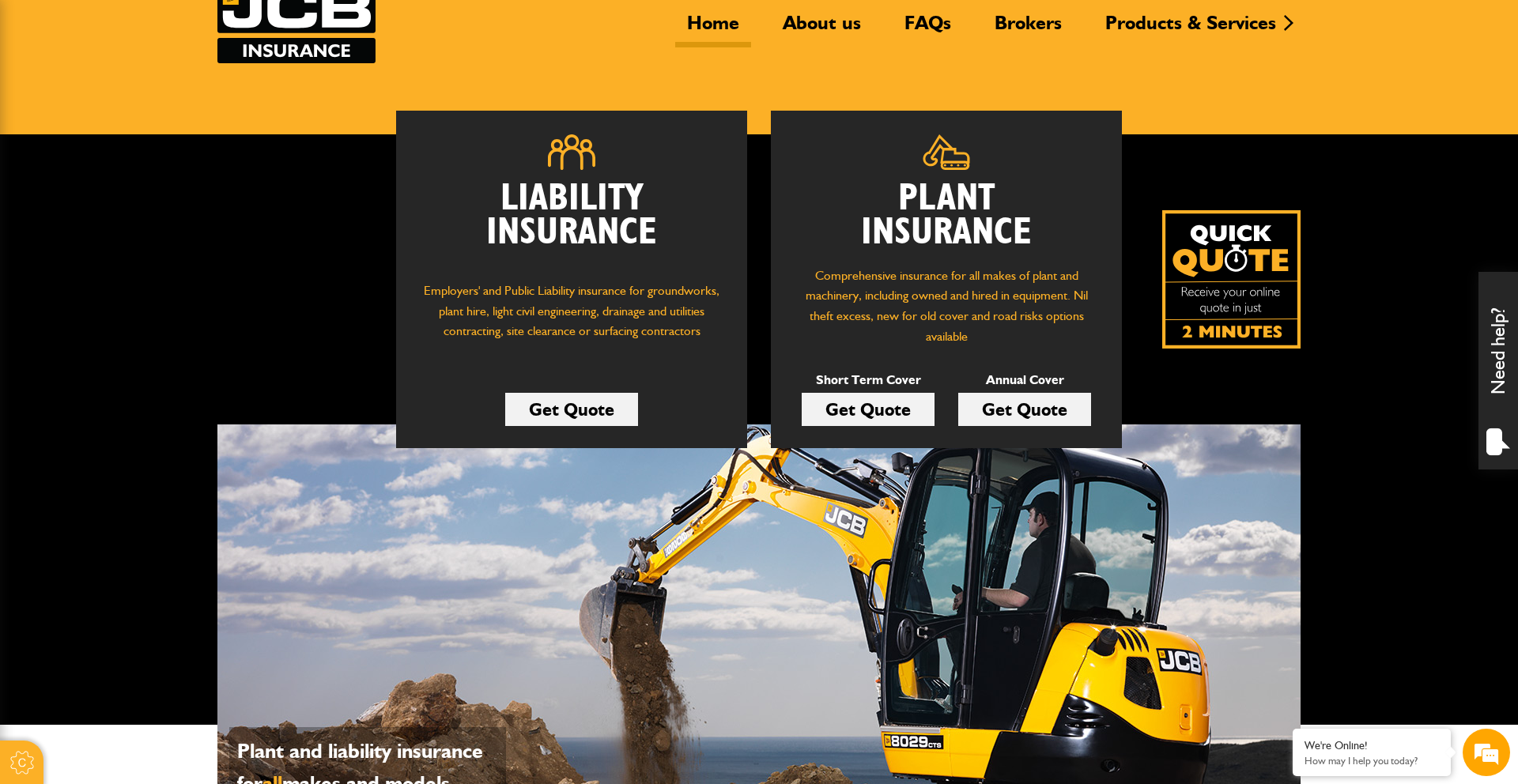click on "Get Quote" at bounding box center [868, 409] 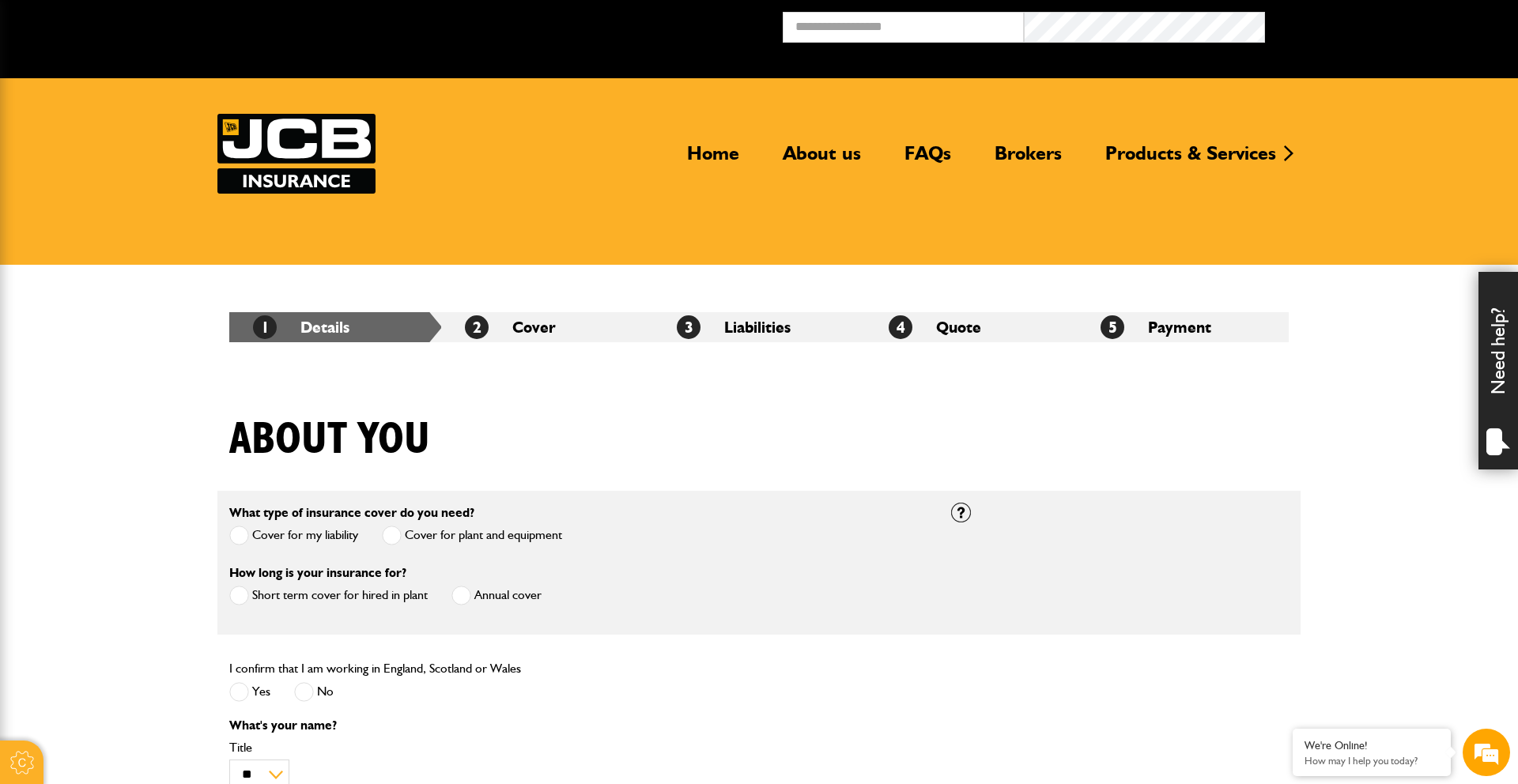 scroll, scrollTop: 0, scrollLeft: 0, axis: both 